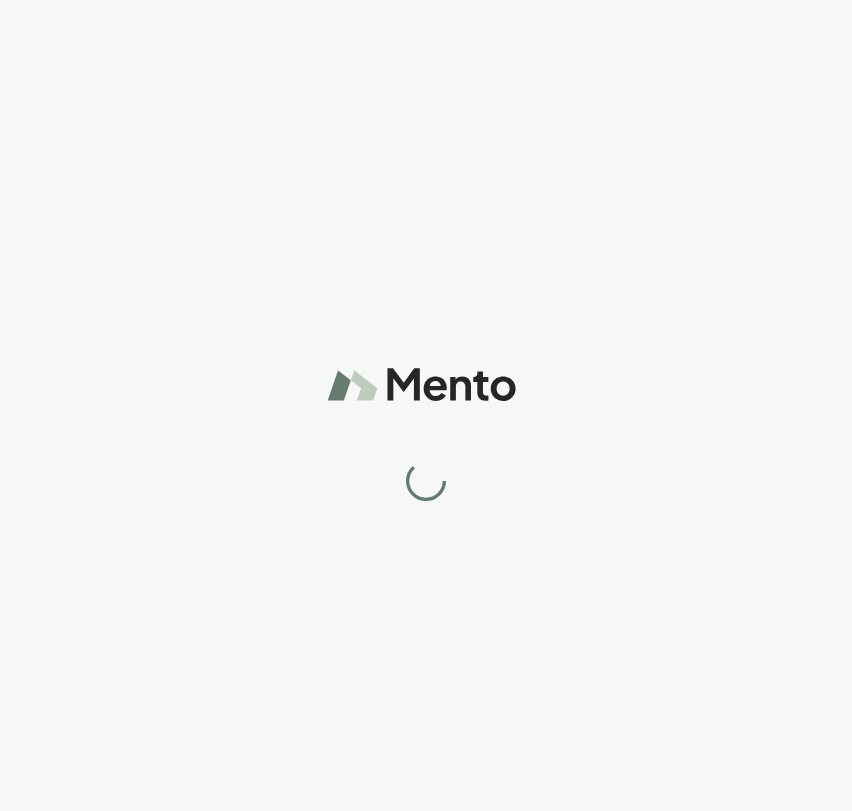 scroll, scrollTop: 0, scrollLeft: 0, axis: both 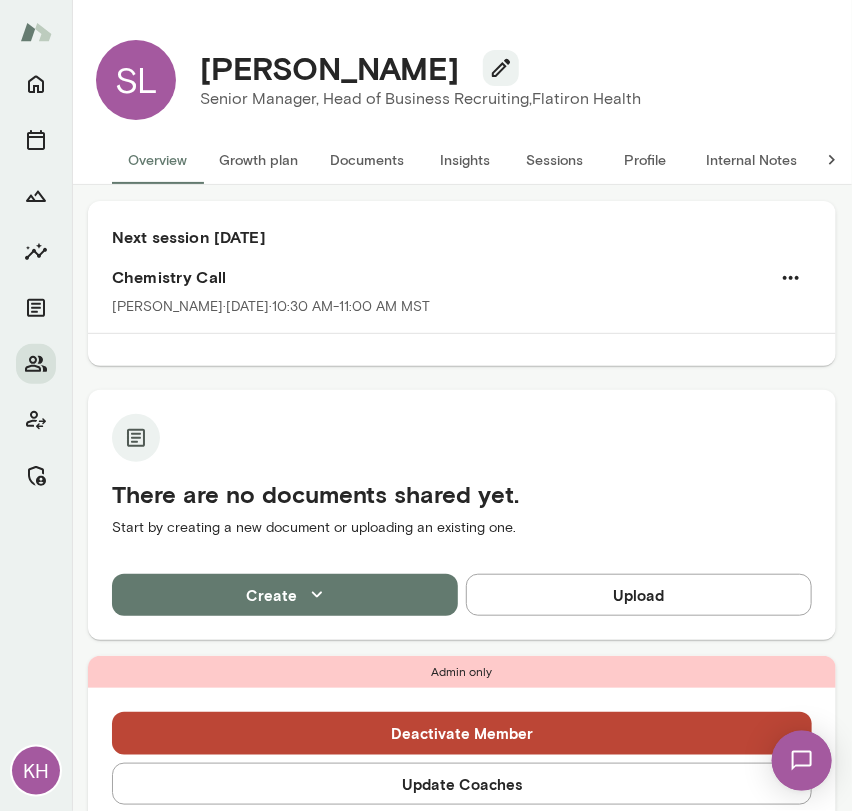 click on "Sessions" at bounding box center (555, 160) 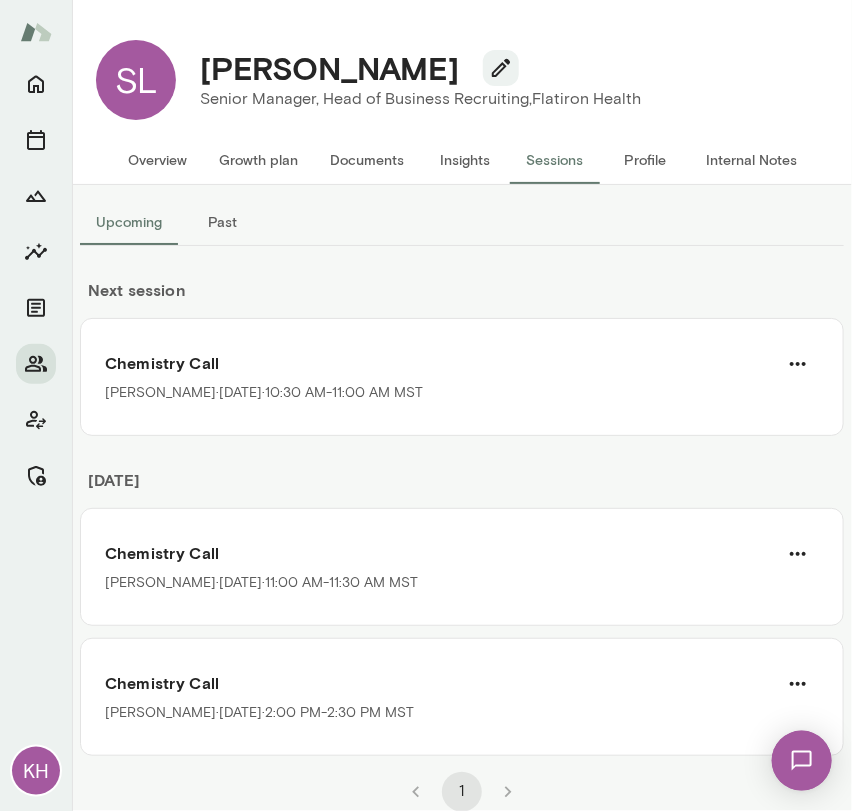 scroll, scrollTop: 18, scrollLeft: 0, axis: vertical 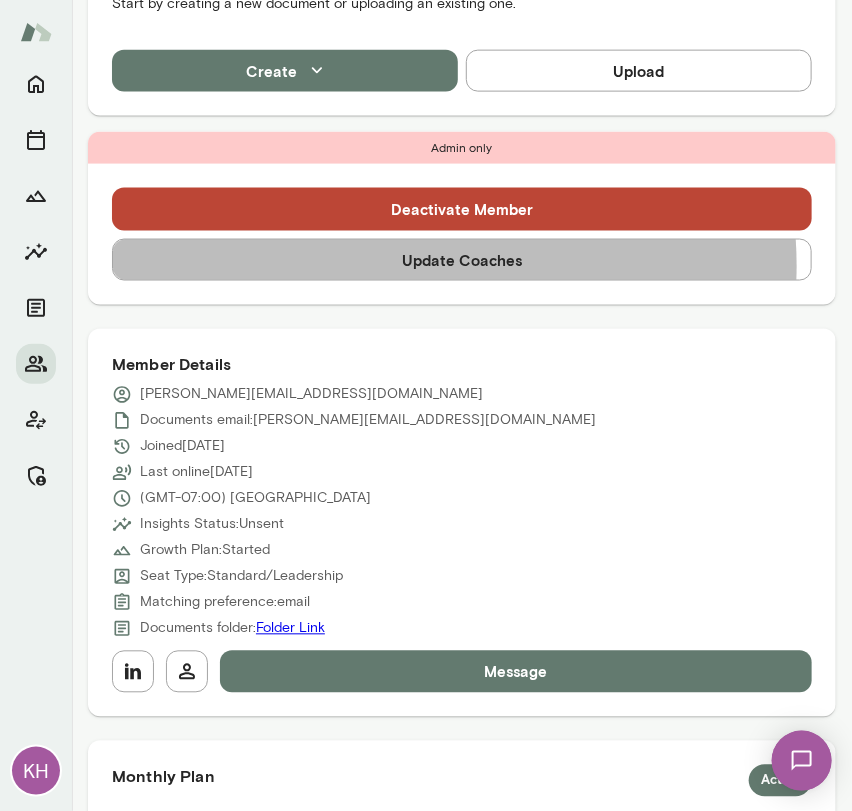 click on "Update Coaches" at bounding box center [462, 260] 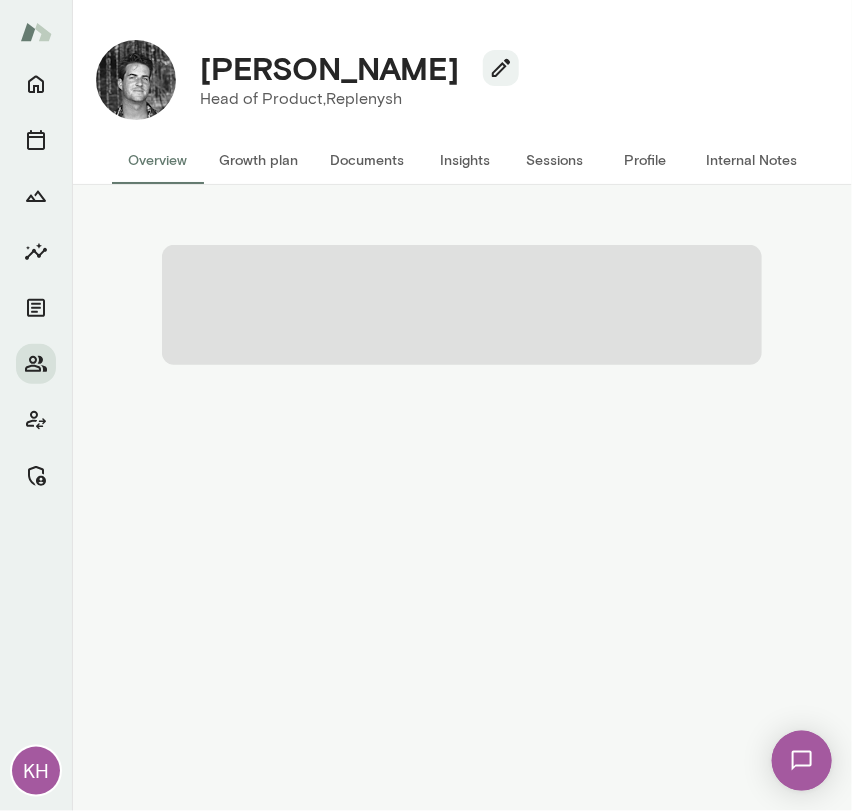 scroll, scrollTop: 0, scrollLeft: 0, axis: both 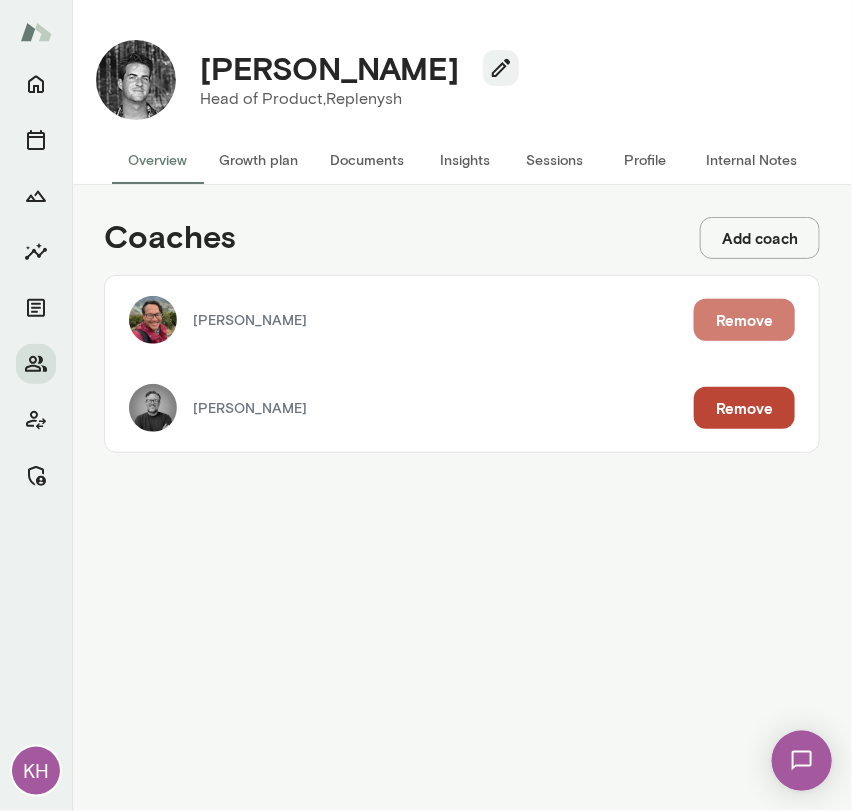 click on "Remove" at bounding box center (744, 320) 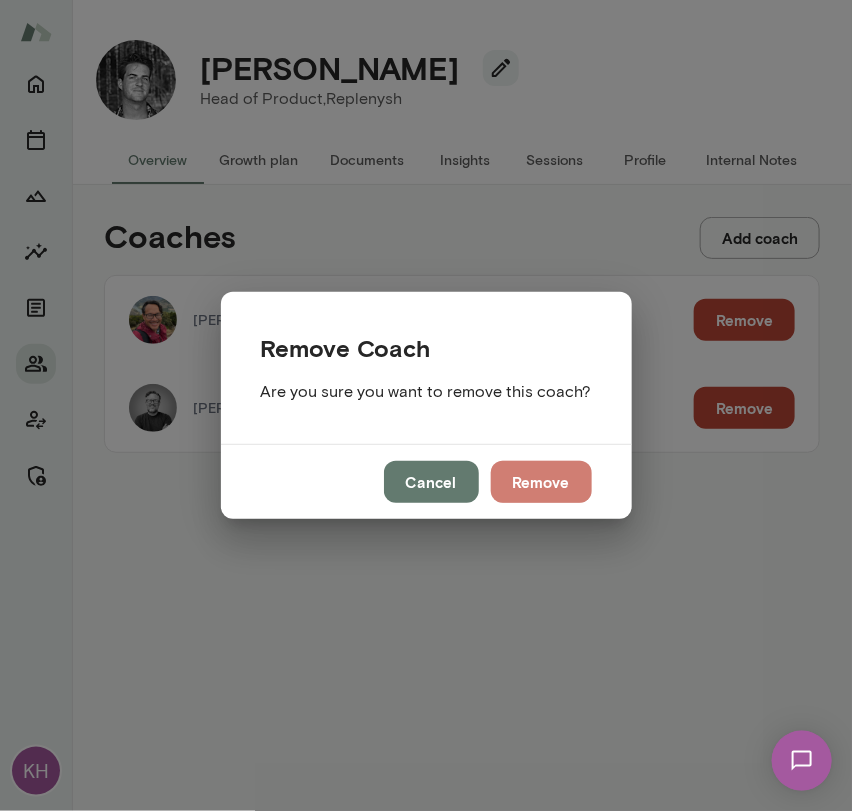 click on "Remove" at bounding box center [541, 482] 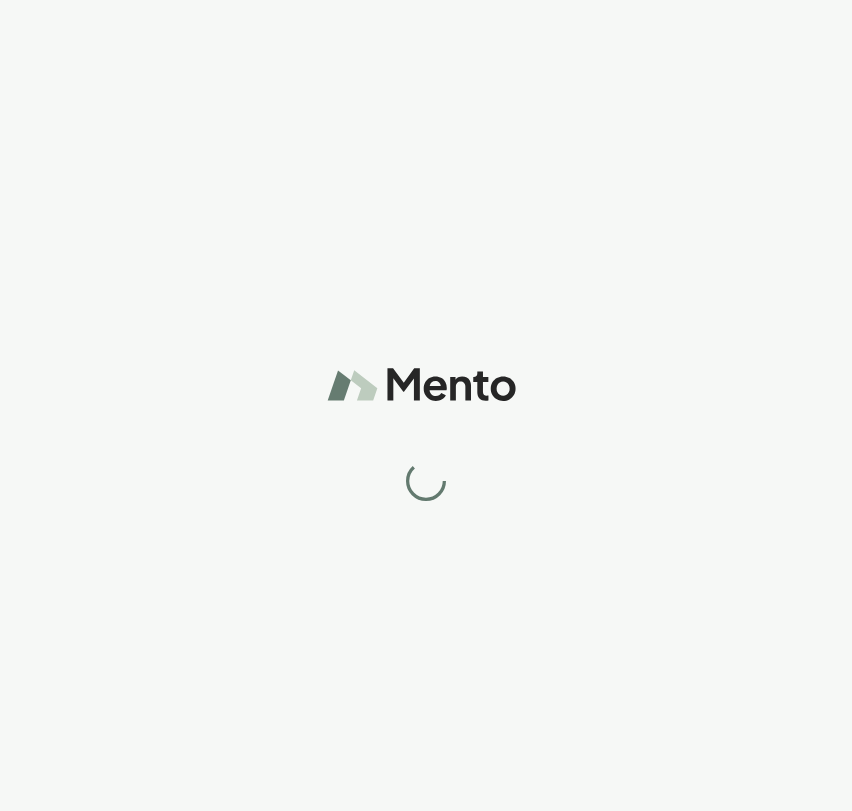 scroll, scrollTop: 0, scrollLeft: 0, axis: both 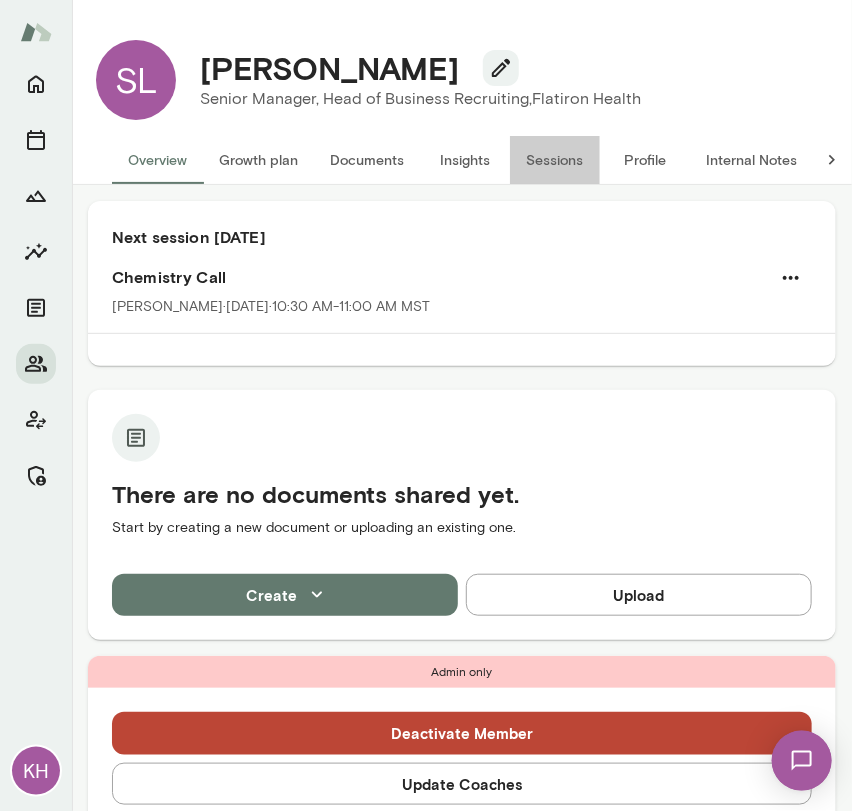 click on "Sessions" at bounding box center [555, 160] 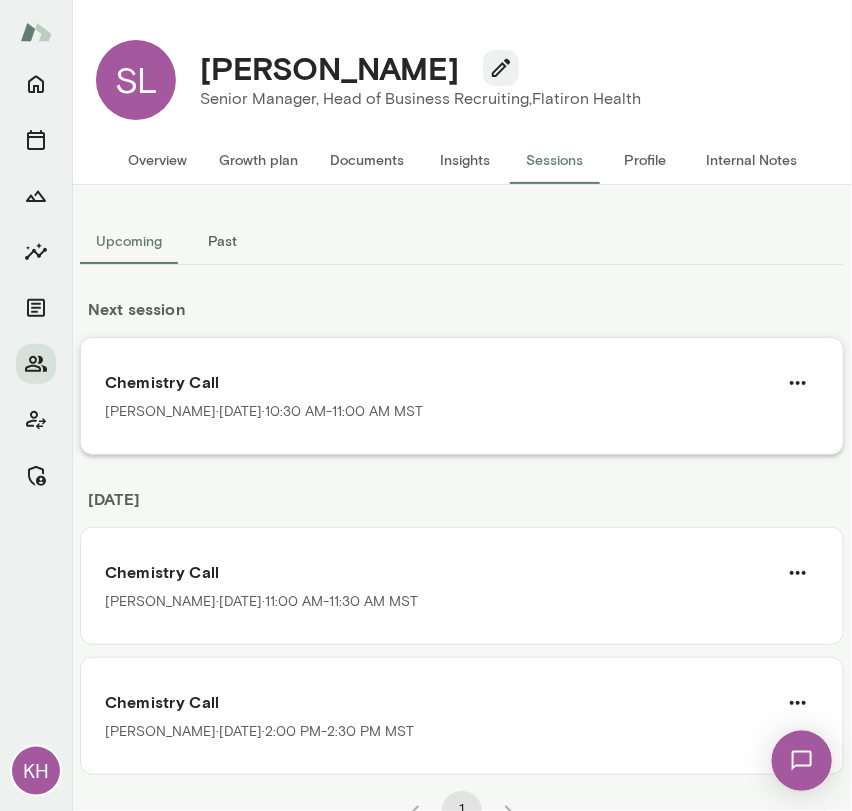 scroll, scrollTop: 19, scrollLeft: 0, axis: vertical 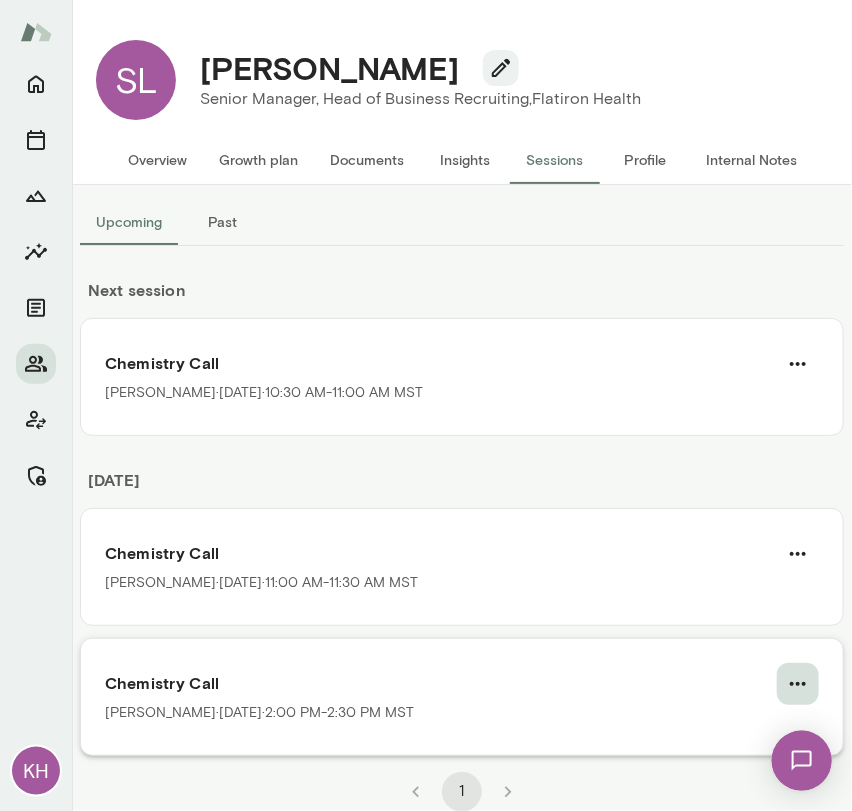 click at bounding box center [798, 684] 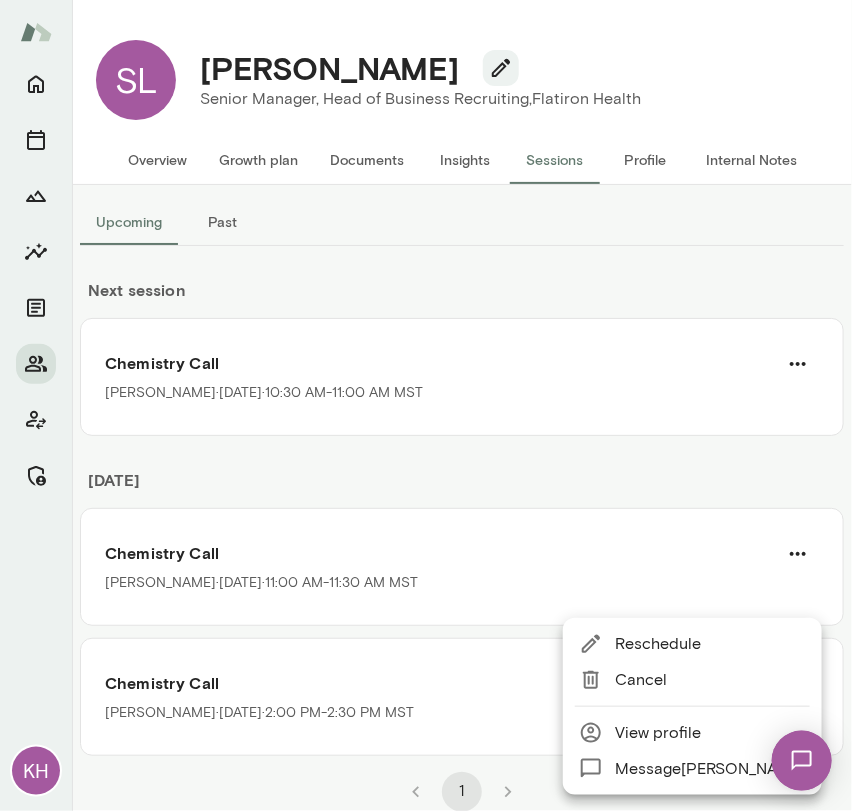 click on "Cancel" at bounding box center (710, 680) 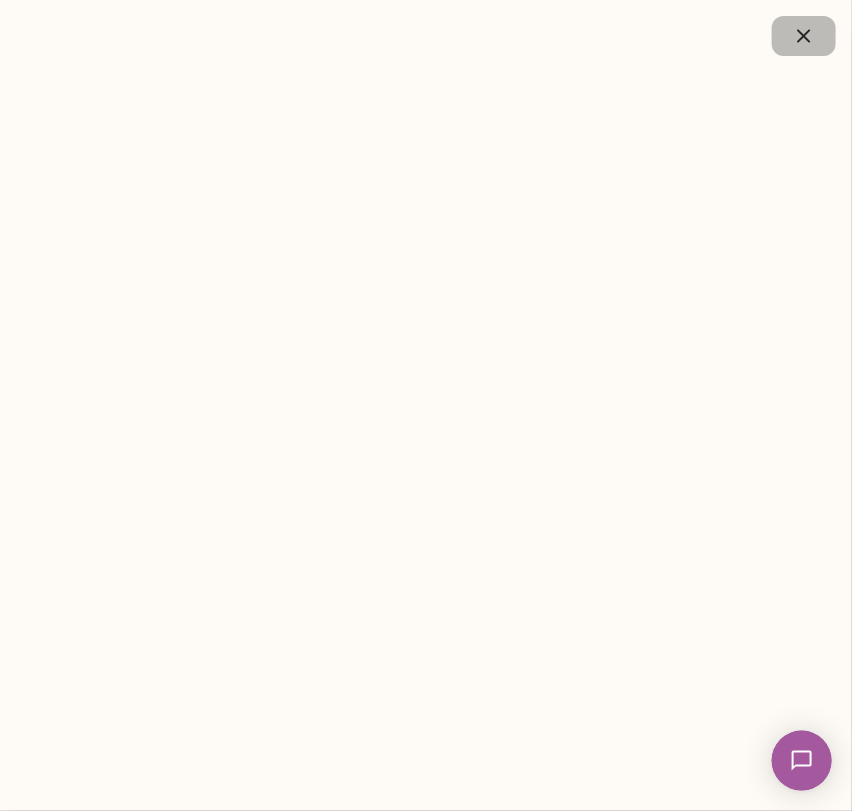 click 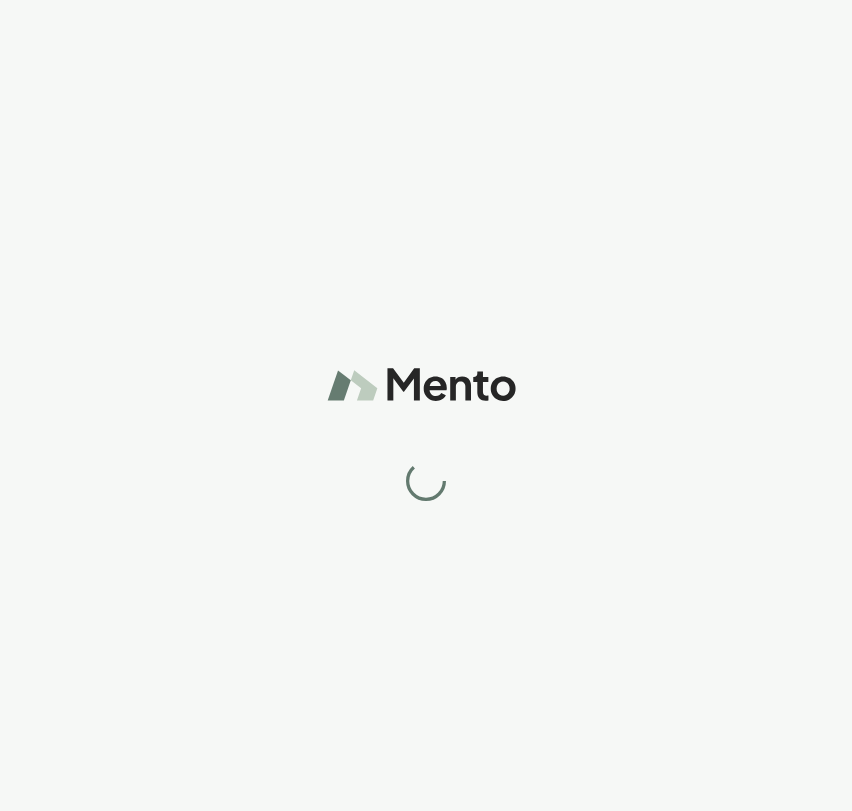 scroll, scrollTop: 0, scrollLeft: 0, axis: both 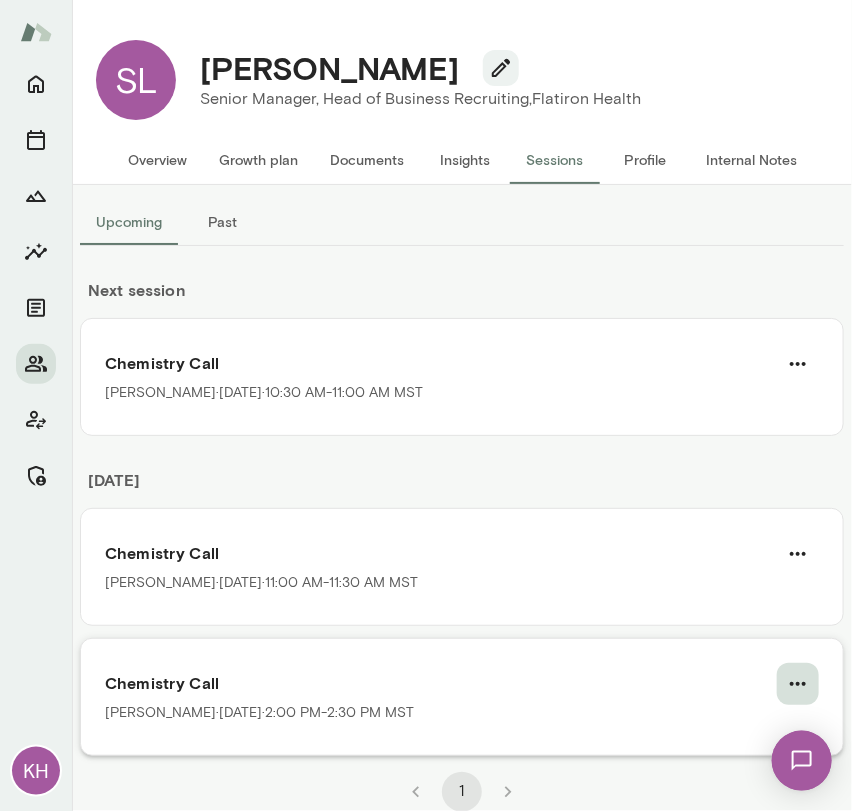 click 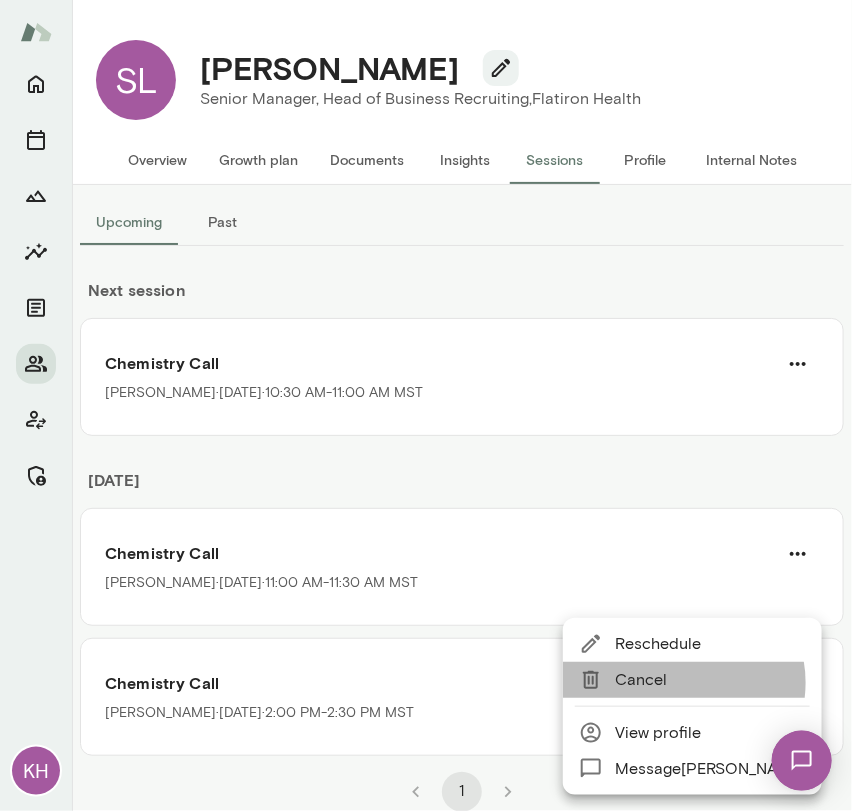 click on "Cancel" at bounding box center (710, 680) 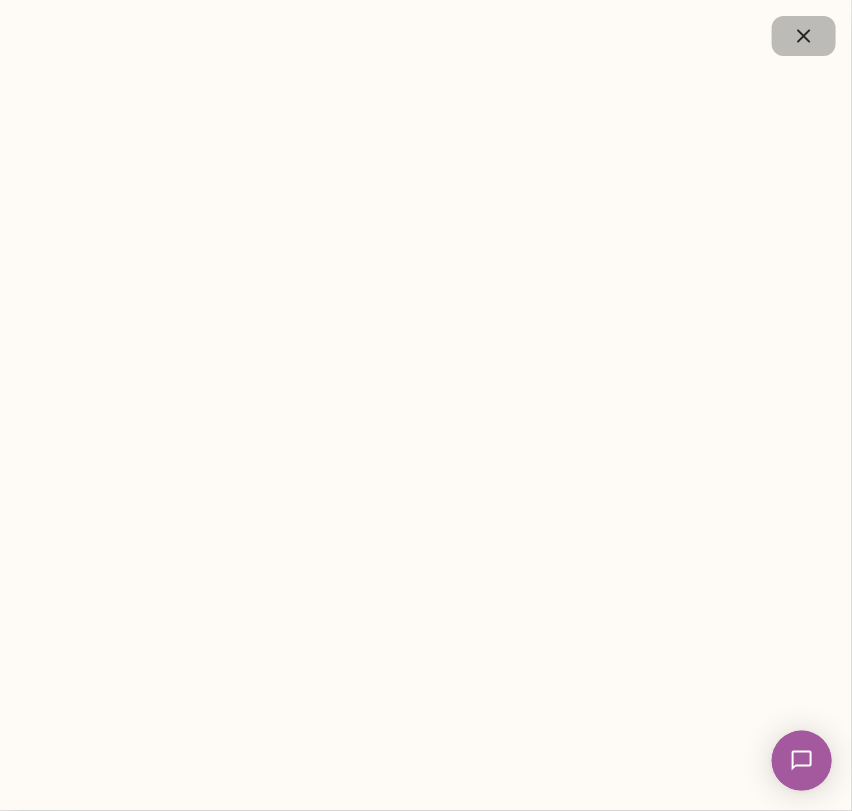 click 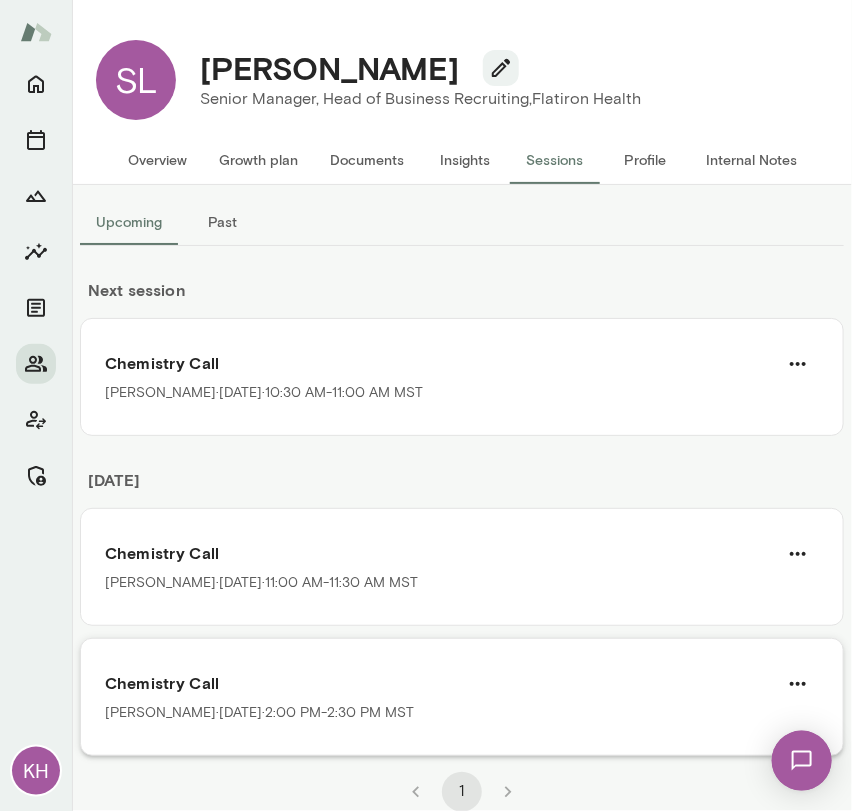 click on "Chemistry Call" at bounding box center [462, 683] 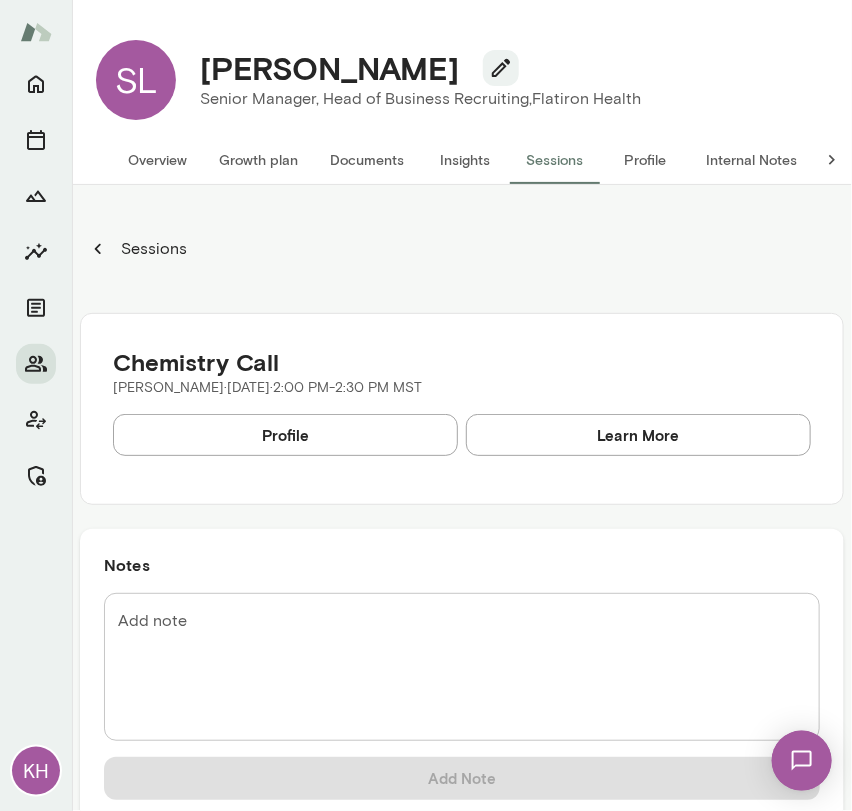 scroll, scrollTop: 296, scrollLeft: 0, axis: vertical 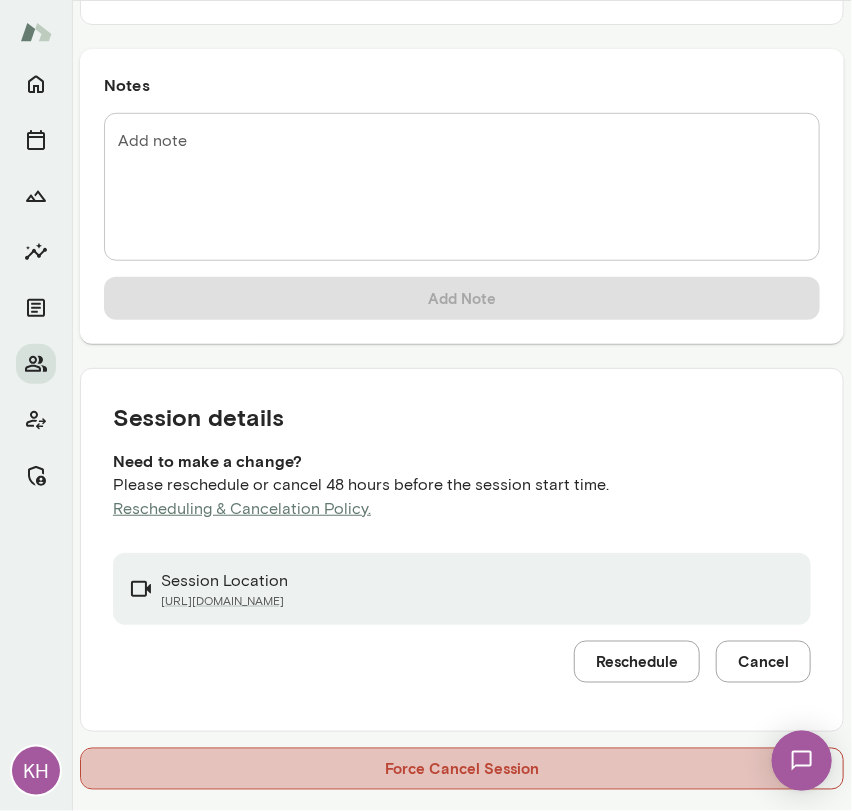 click on "Force Cancel Session" at bounding box center (462, 769) 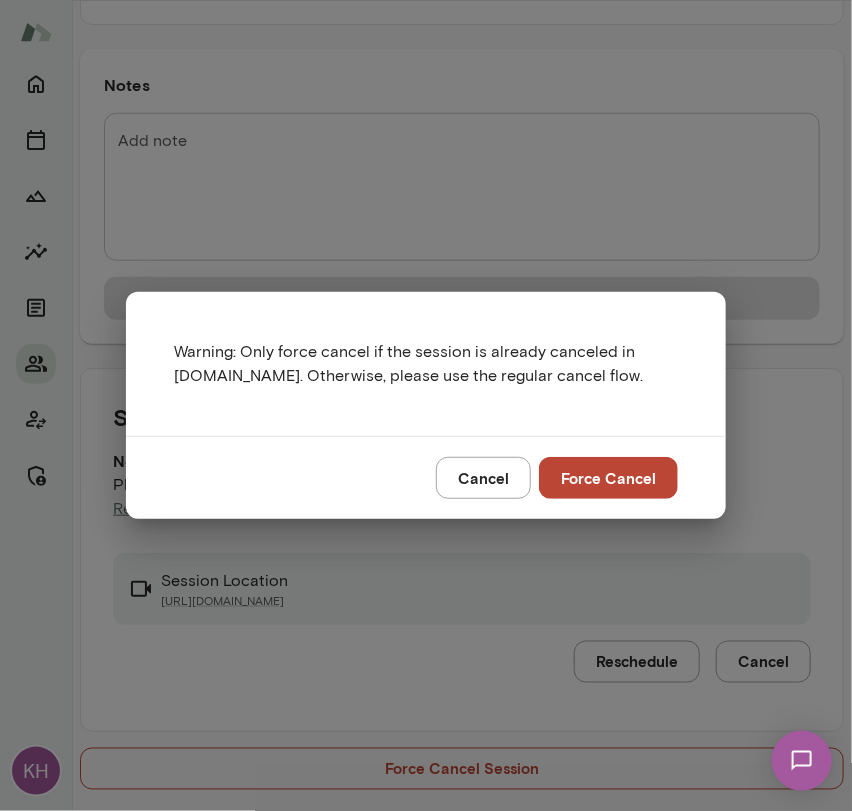 click on "Force Cancel" at bounding box center [608, 478] 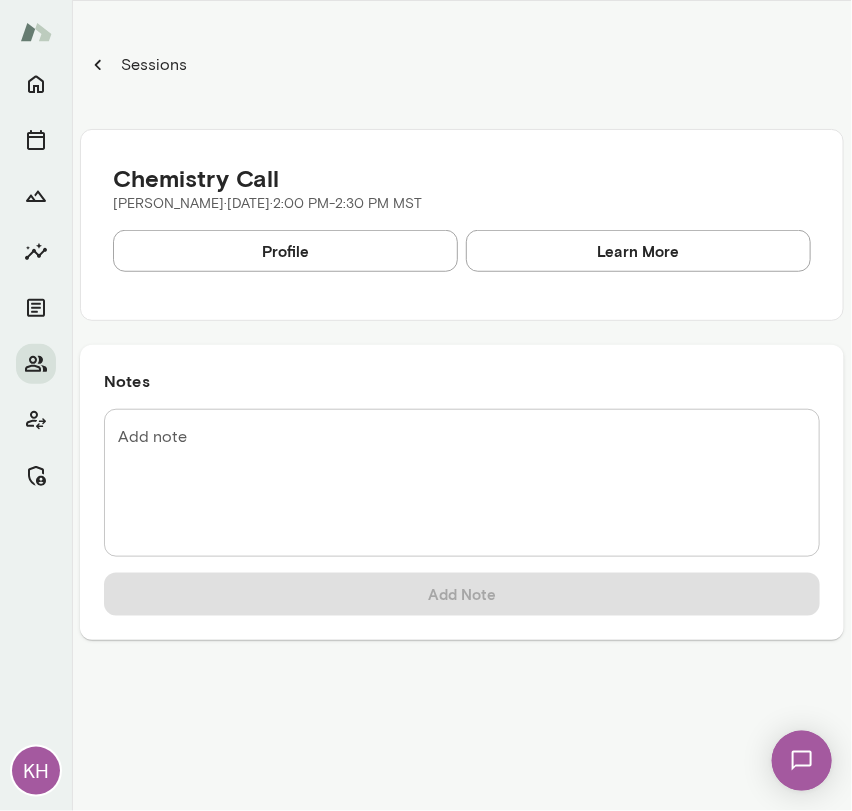 scroll, scrollTop: 0, scrollLeft: 0, axis: both 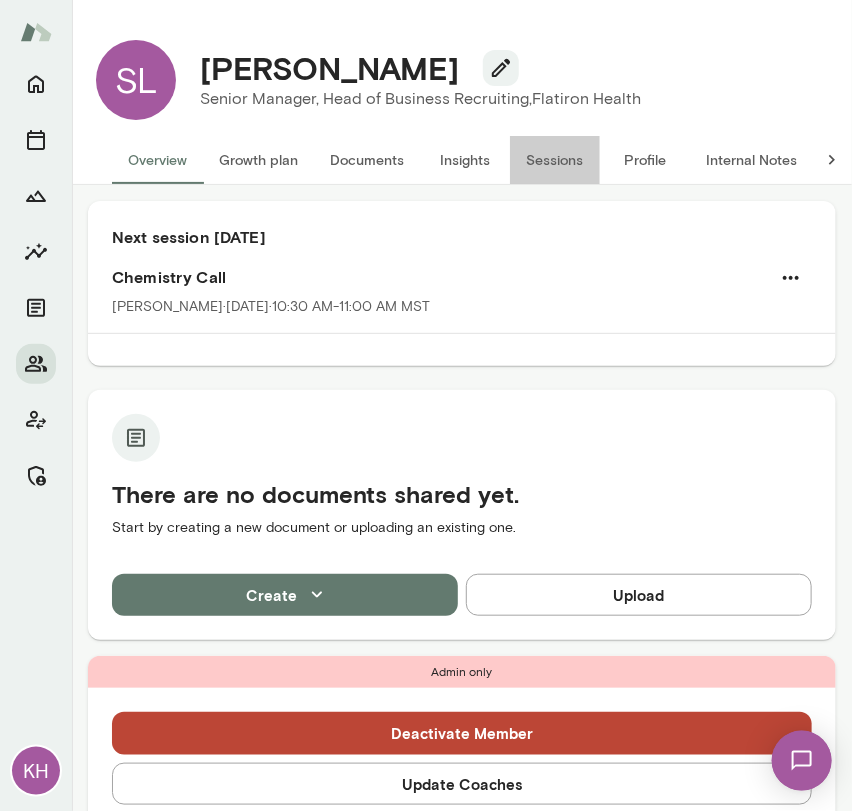 click on "Sessions" at bounding box center [555, 160] 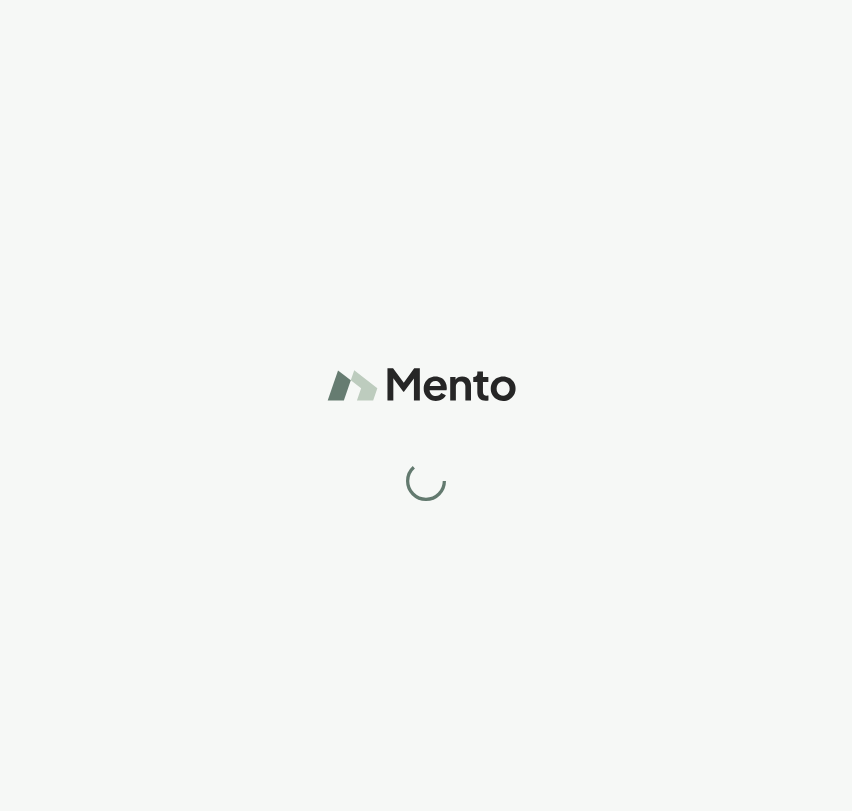 scroll, scrollTop: 0, scrollLeft: 0, axis: both 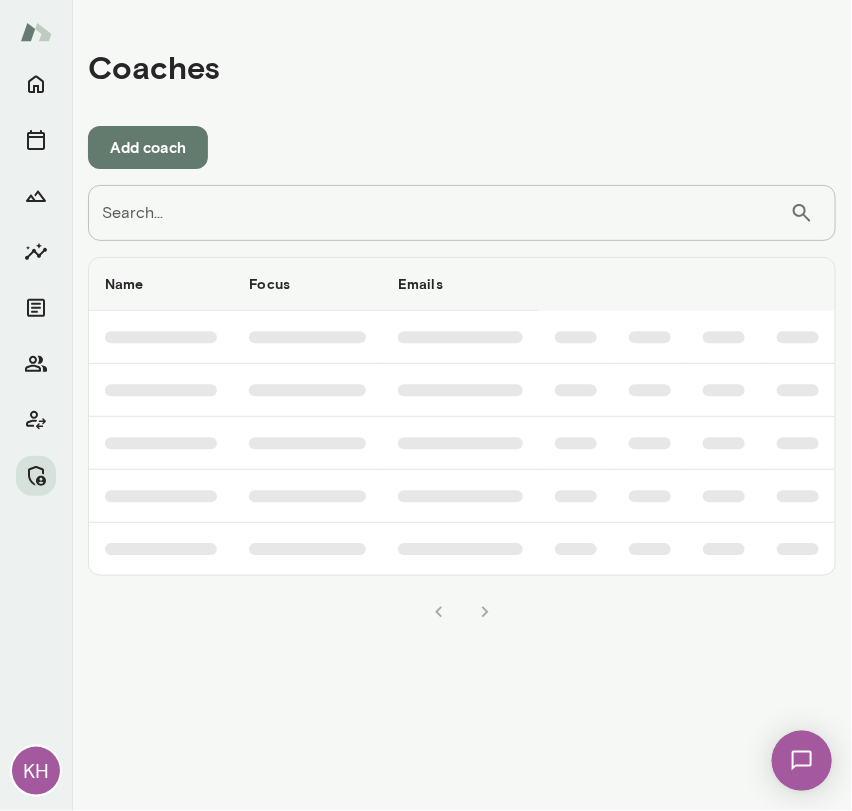 click on "Search..." at bounding box center [439, 213] 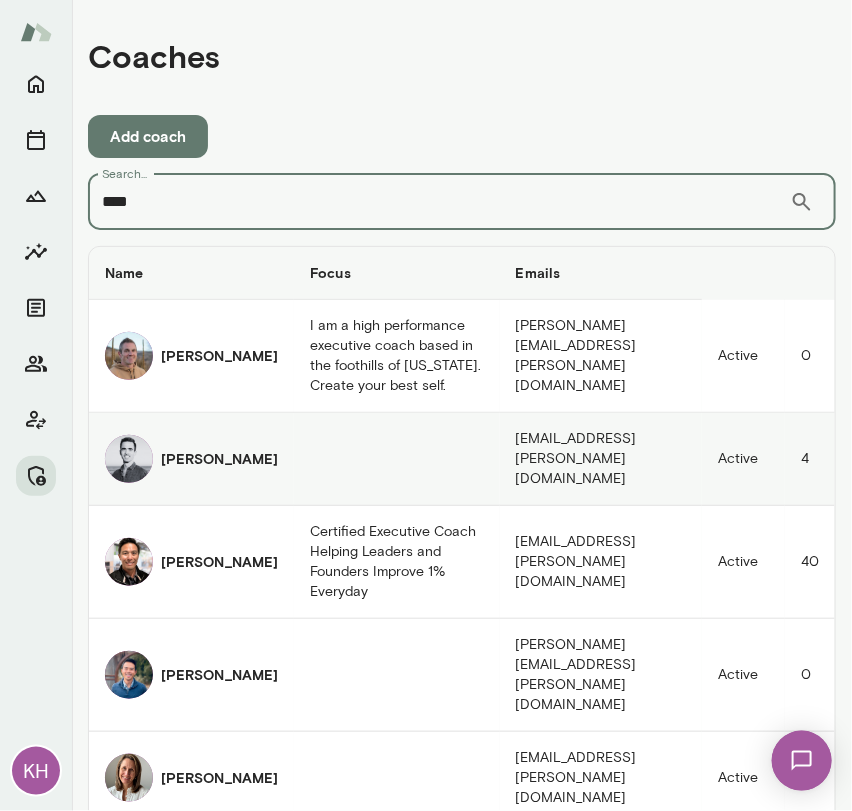 scroll, scrollTop: 0, scrollLeft: 0, axis: both 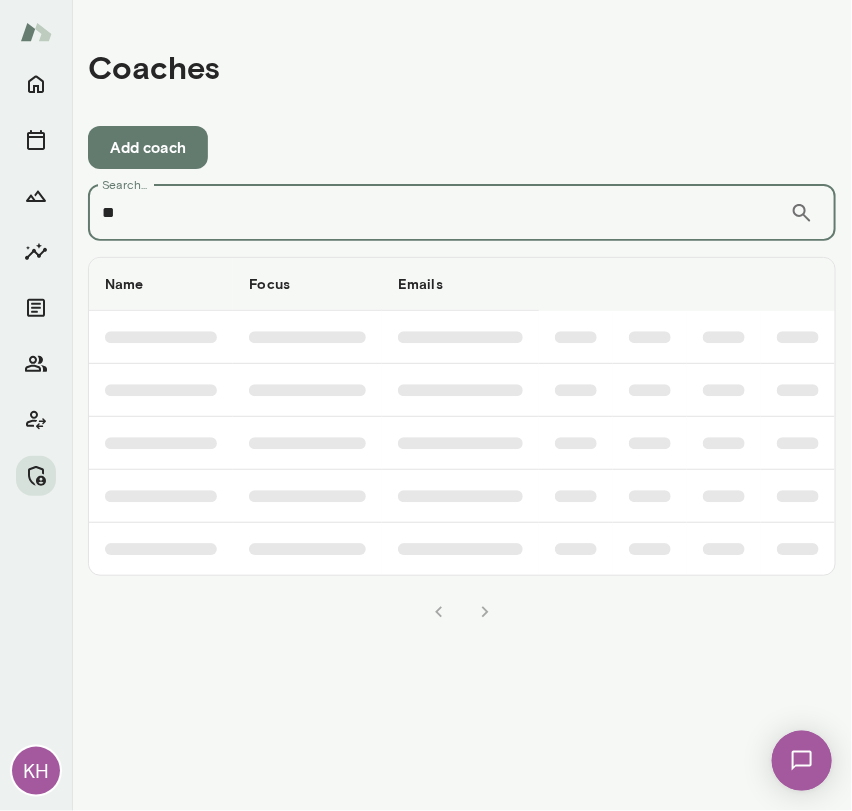 type on "*" 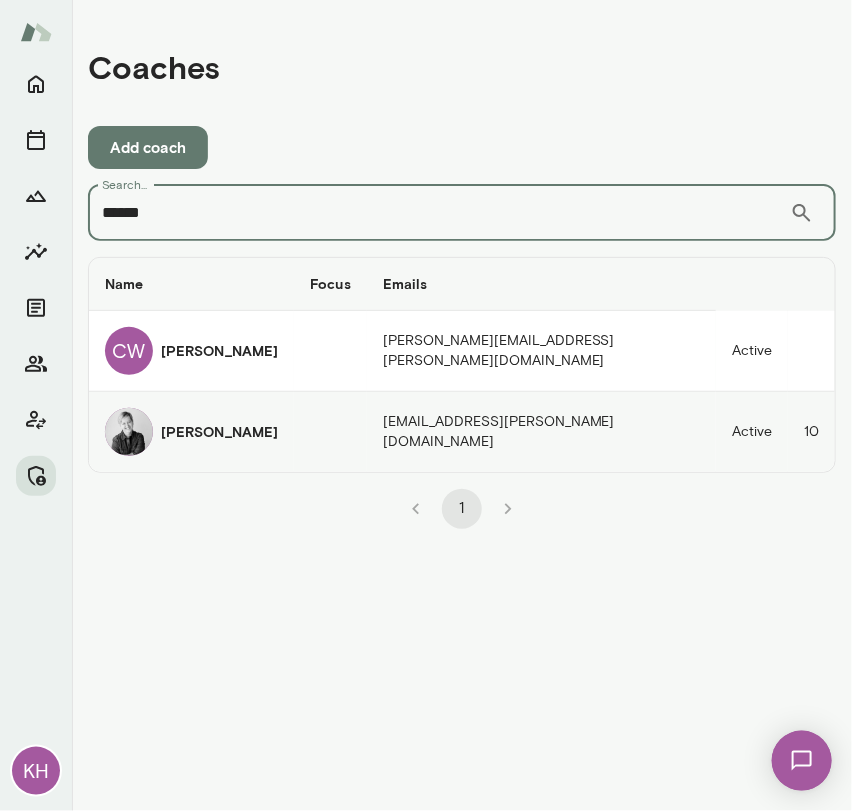 type on "******" 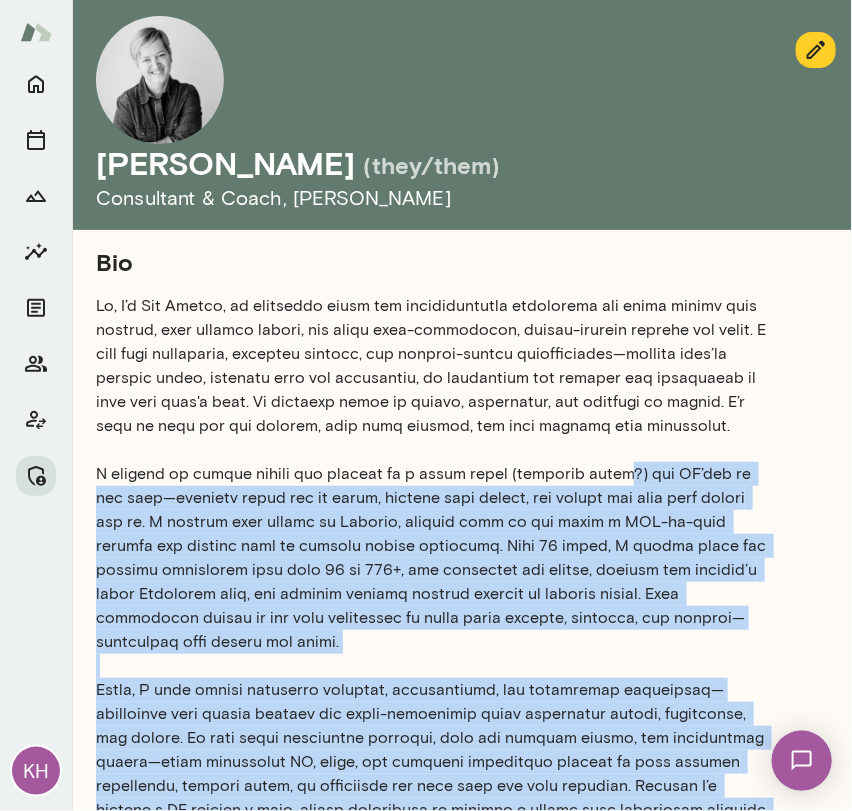 drag, startPoint x: 619, startPoint y: 479, endPoint x: 851, endPoint y: -97, distance: 620.967 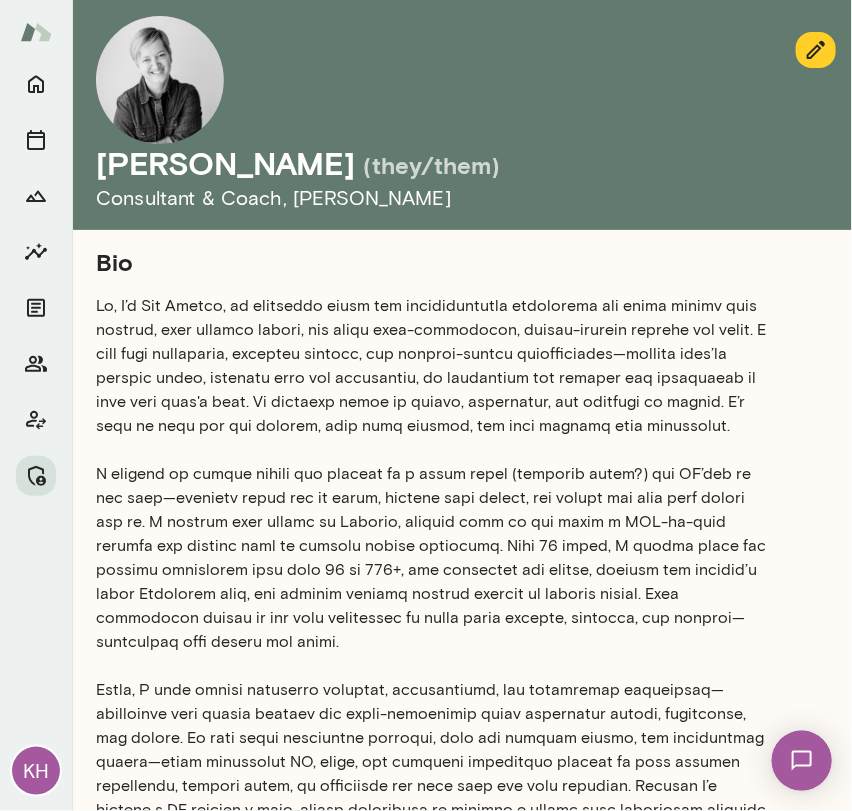 click at bounding box center (432, 630) 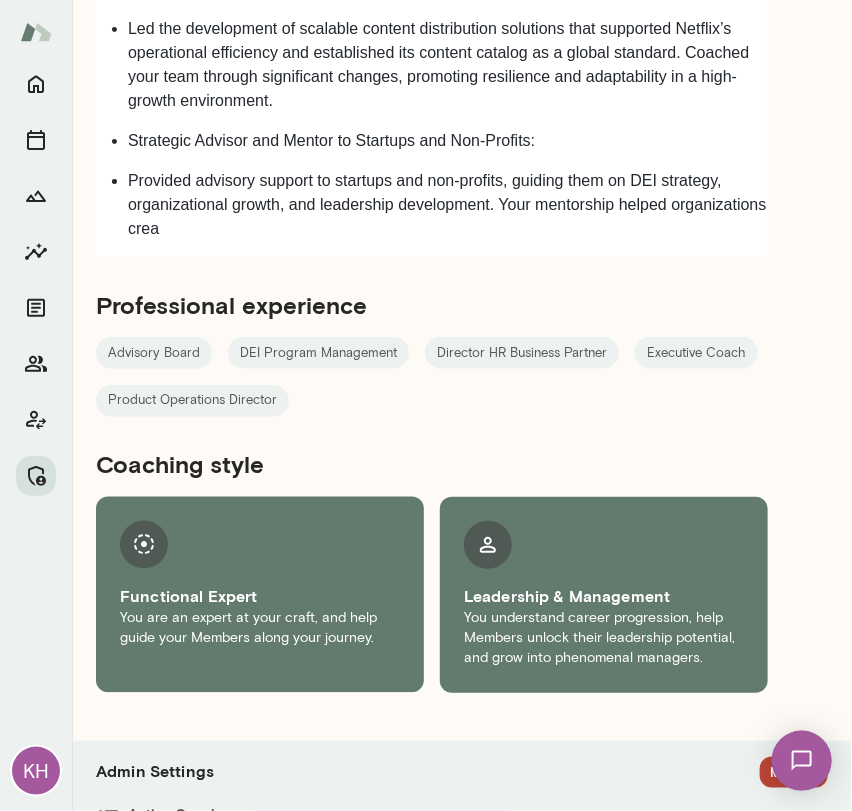 scroll, scrollTop: 2682, scrollLeft: 0, axis: vertical 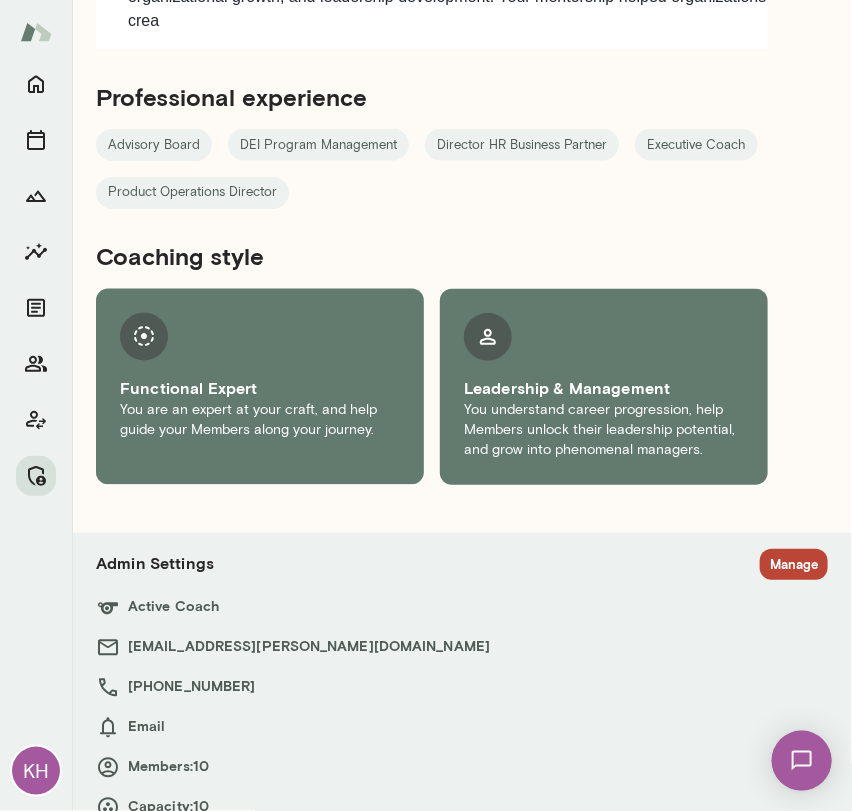 click on "Manage" at bounding box center [794, 564] 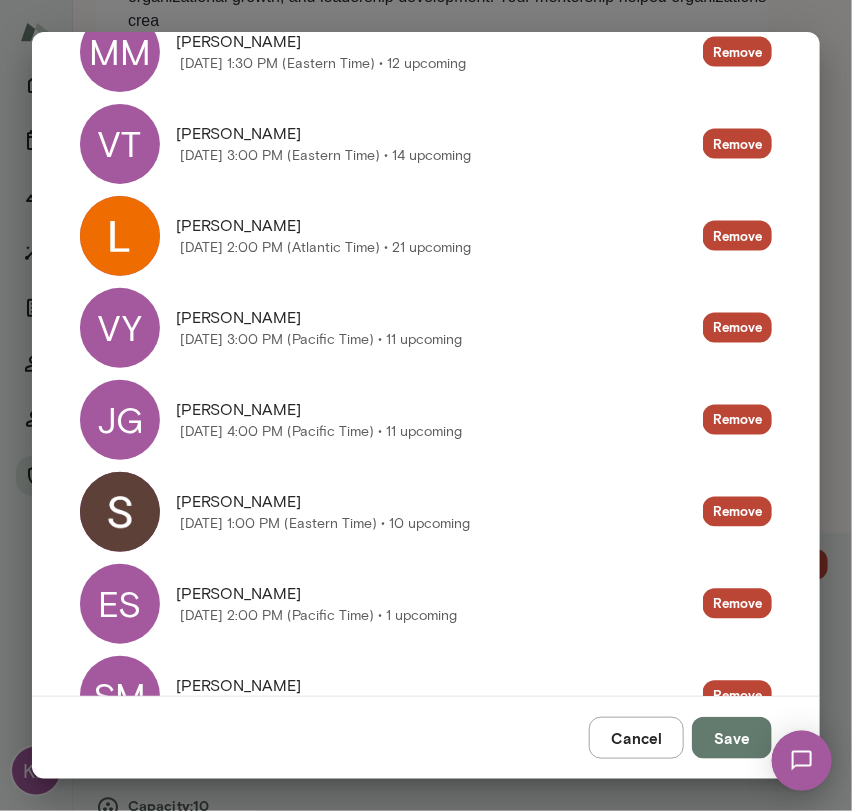 scroll, scrollTop: 820, scrollLeft: 0, axis: vertical 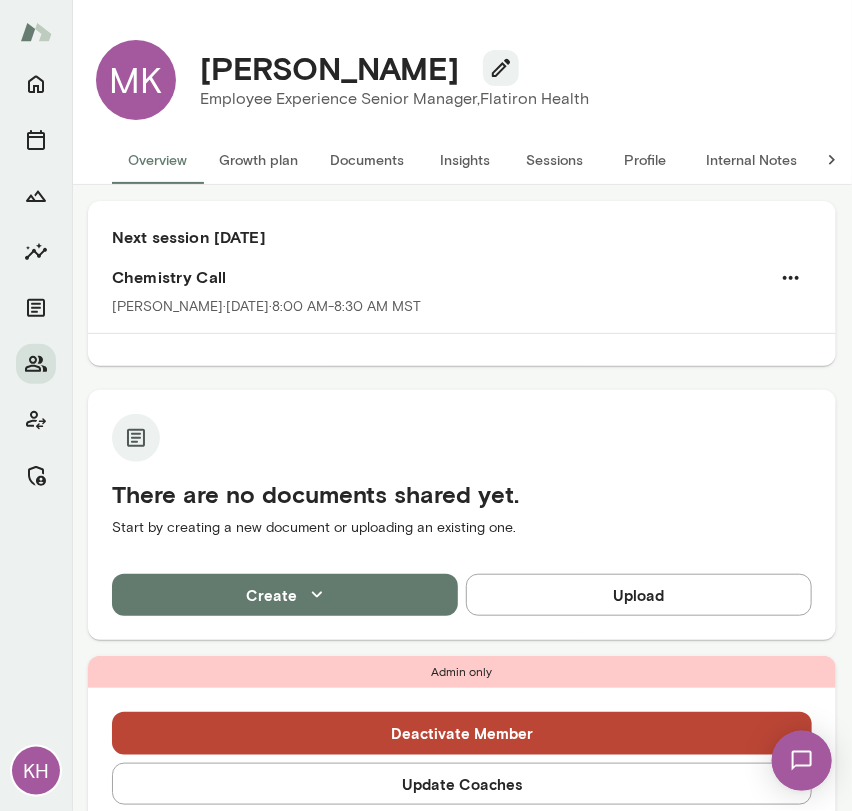 click on "Sessions" at bounding box center (555, 160) 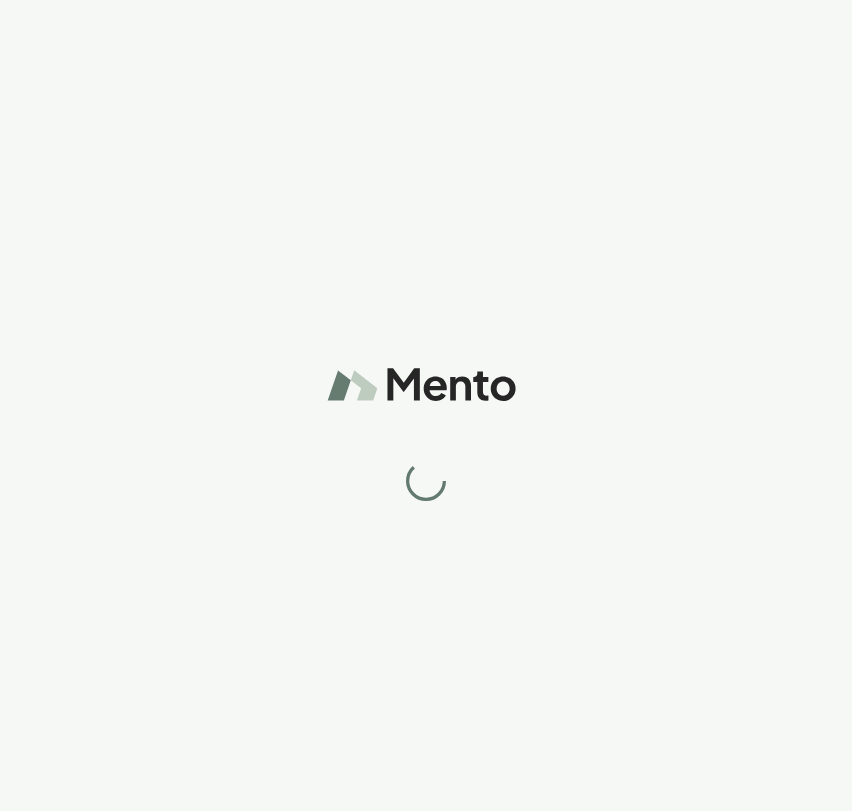scroll, scrollTop: 0, scrollLeft: 0, axis: both 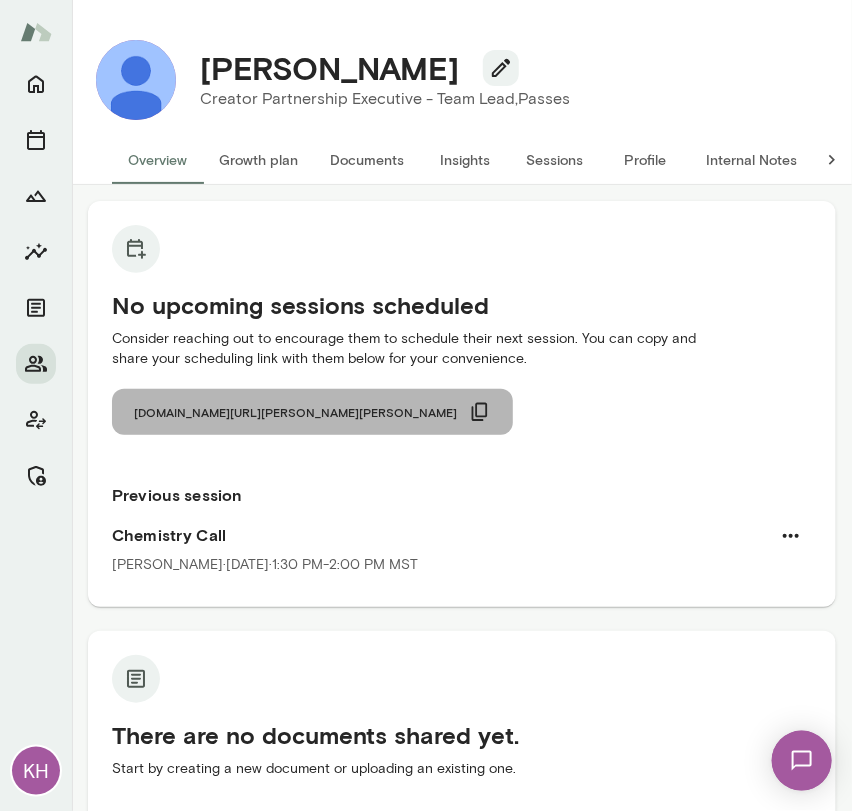 click 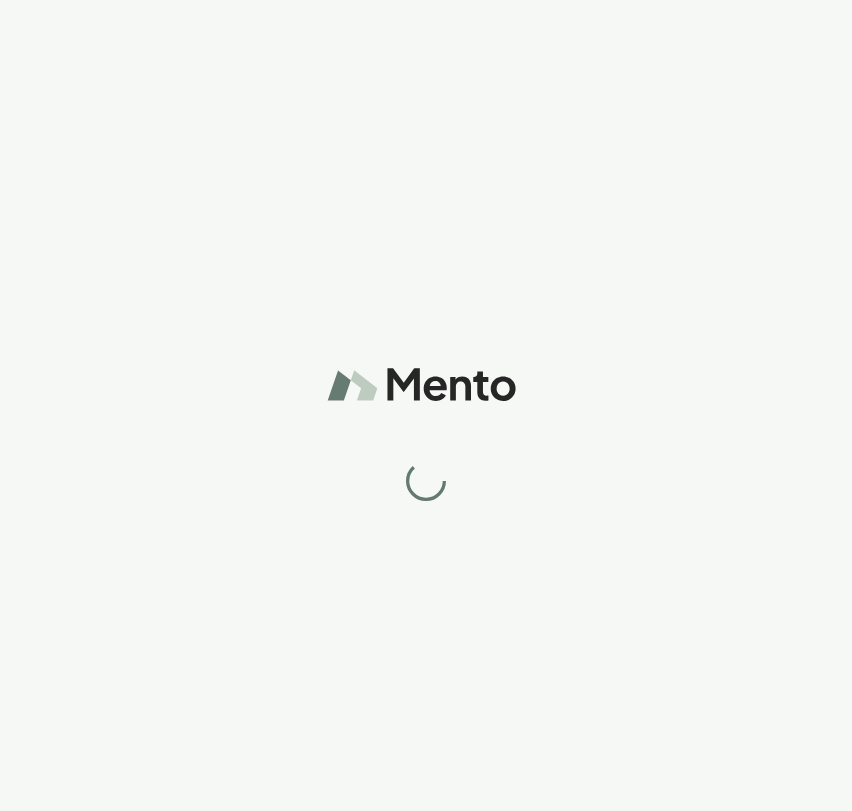 scroll, scrollTop: 0, scrollLeft: 0, axis: both 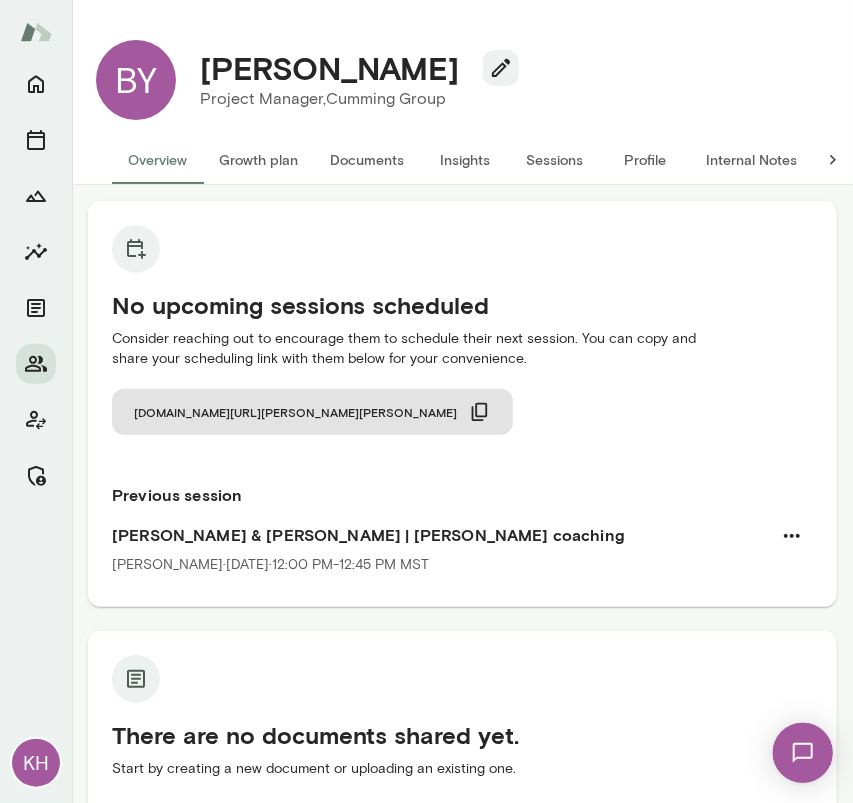 click on "Sessions" at bounding box center [555, 160] 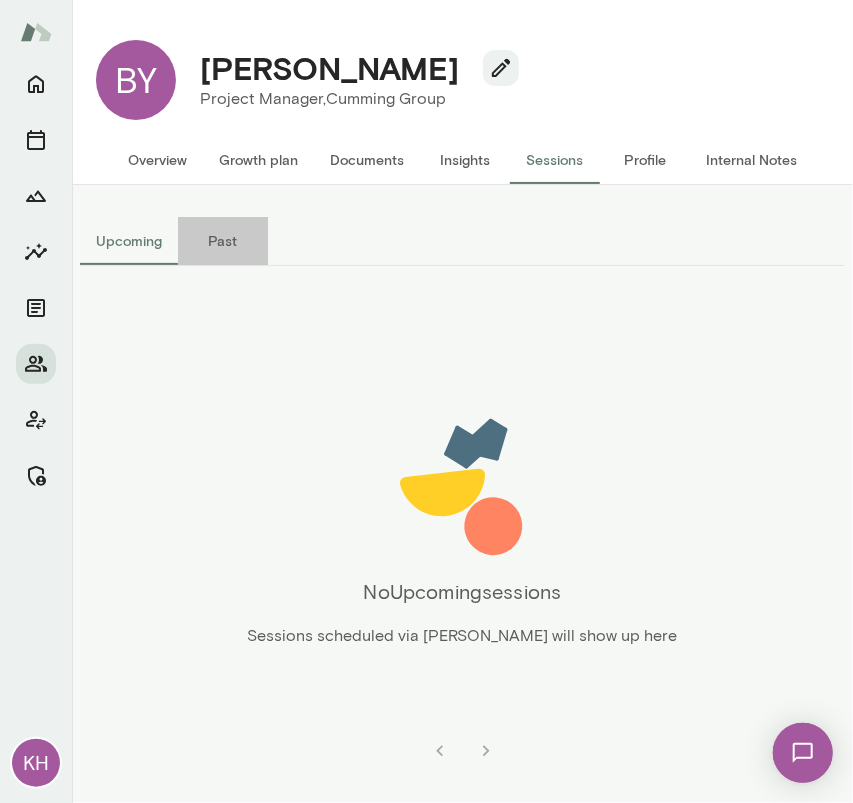 click on "Past" at bounding box center (223, 241) 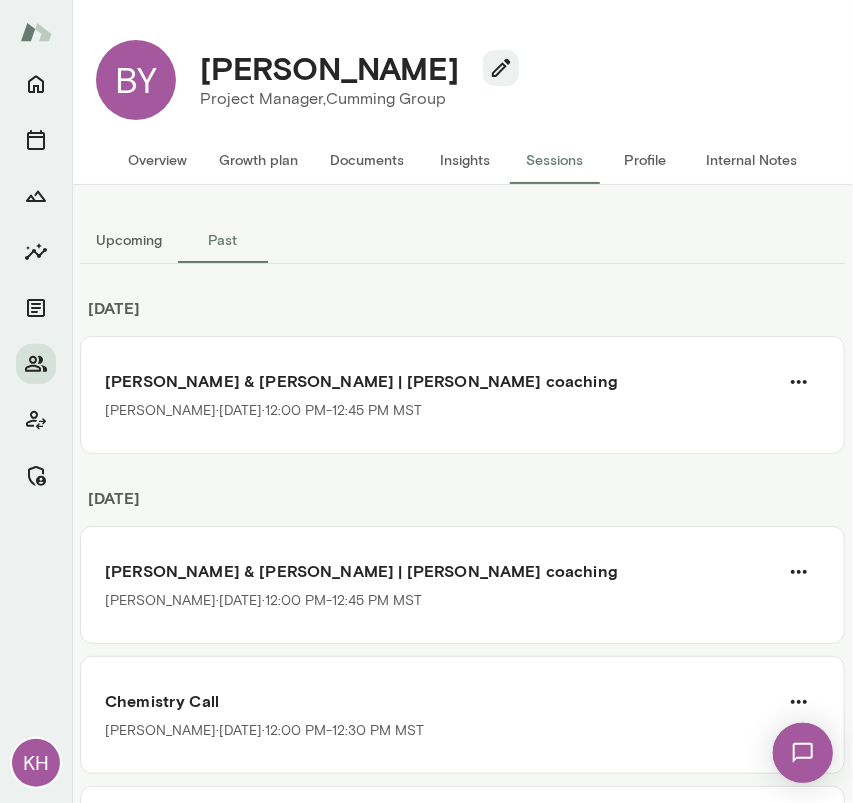 scroll, scrollTop: 0, scrollLeft: 0, axis: both 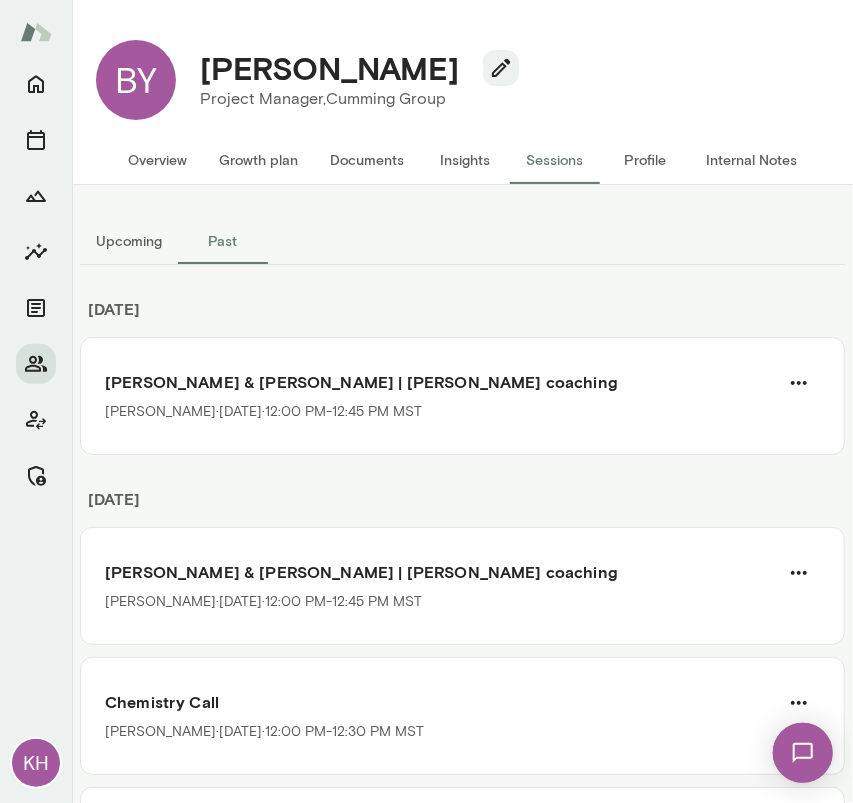 click on "May 2025 Bora Yalcin & Jon Fraser | Mento coaching Jon Fraser  ·  Fri, May 30  ·  12:00 PM-12:45 PM MST Chemistry Call Mark Zschocke  ·  Fri, May 16  ·  12:00 PM-12:30 PM MST Chemistry Call Jon Fraser  ·  Fri, May 16  ·  11:30 AM-12:00 PM MST" at bounding box center (462, 680) 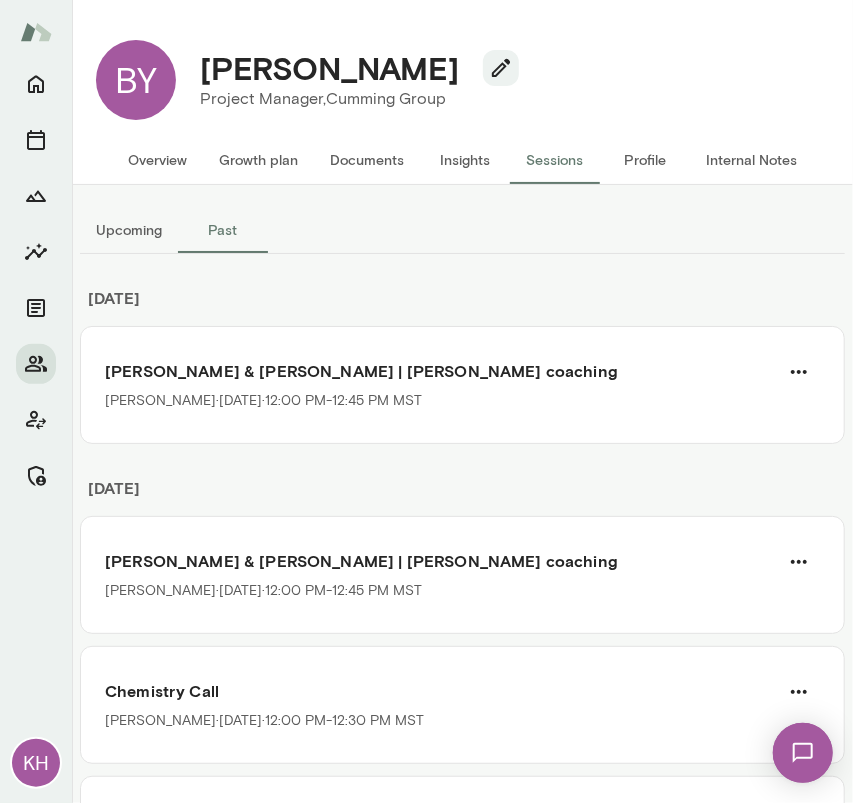 scroll, scrollTop: 12, scrollLeft: 0, axis: vertical 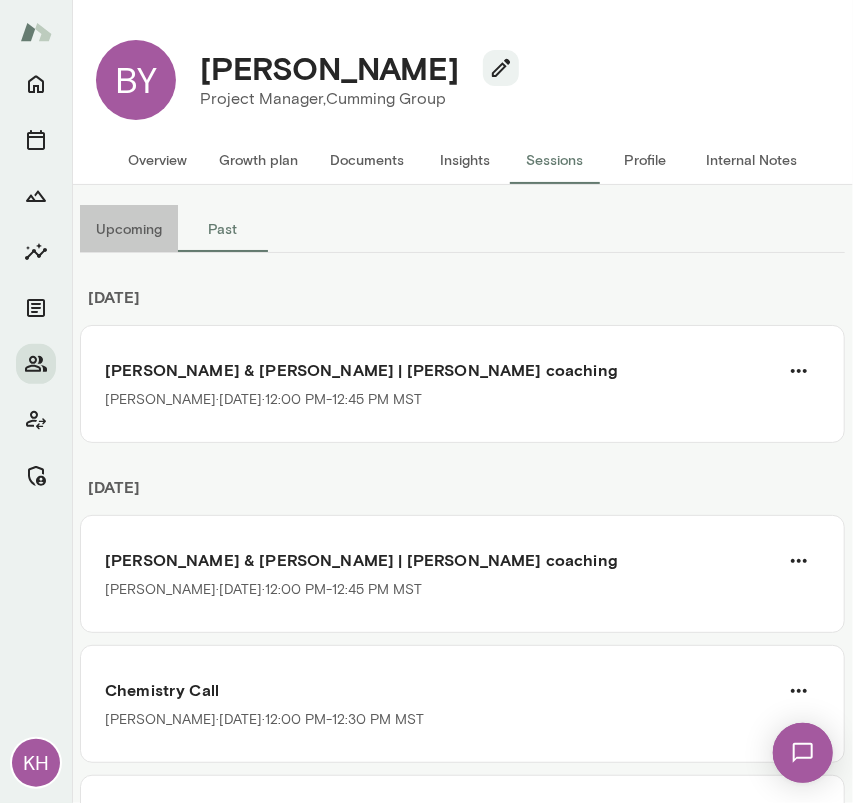click on "Upcoming" at bounding box center [129, 229] 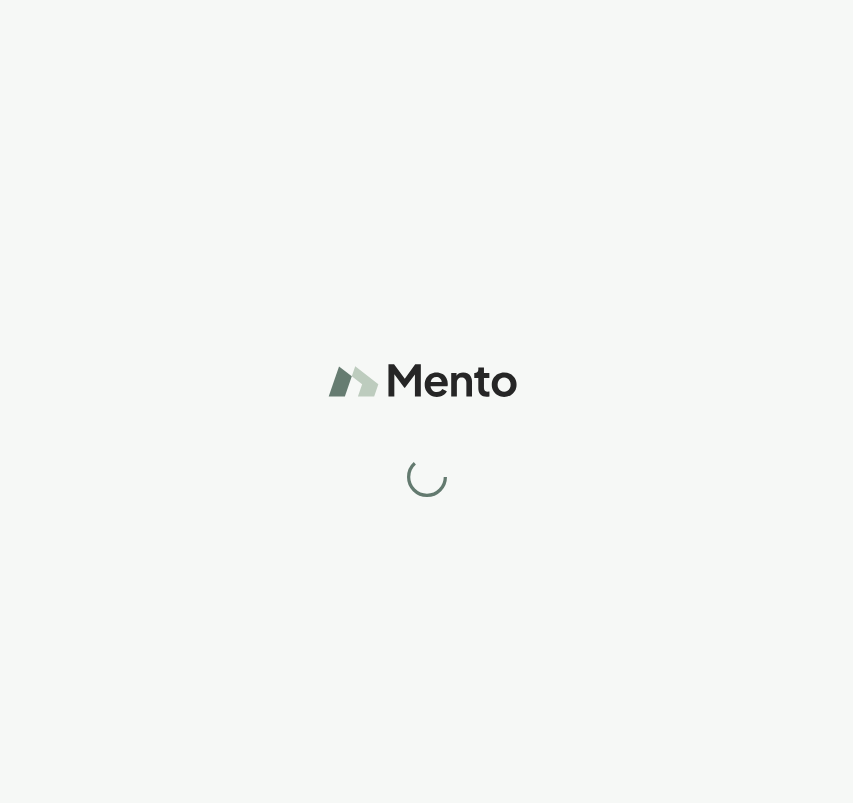 scroll, scrollTop: 0, scrollLeft: 0, axis: both 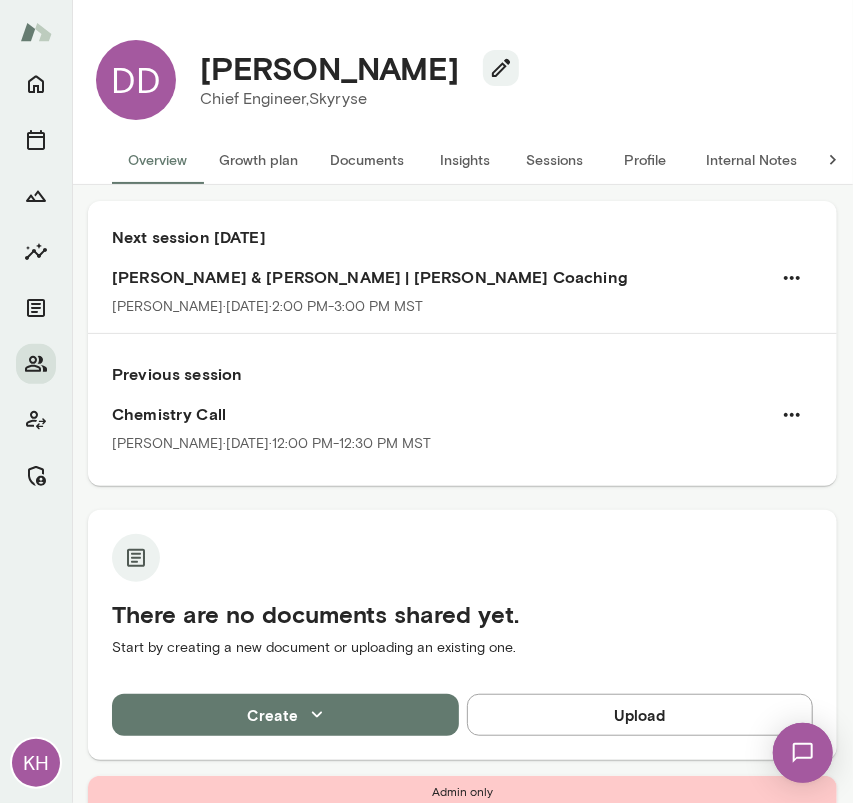 click on "Sessions" at bounding box center (555, 160) 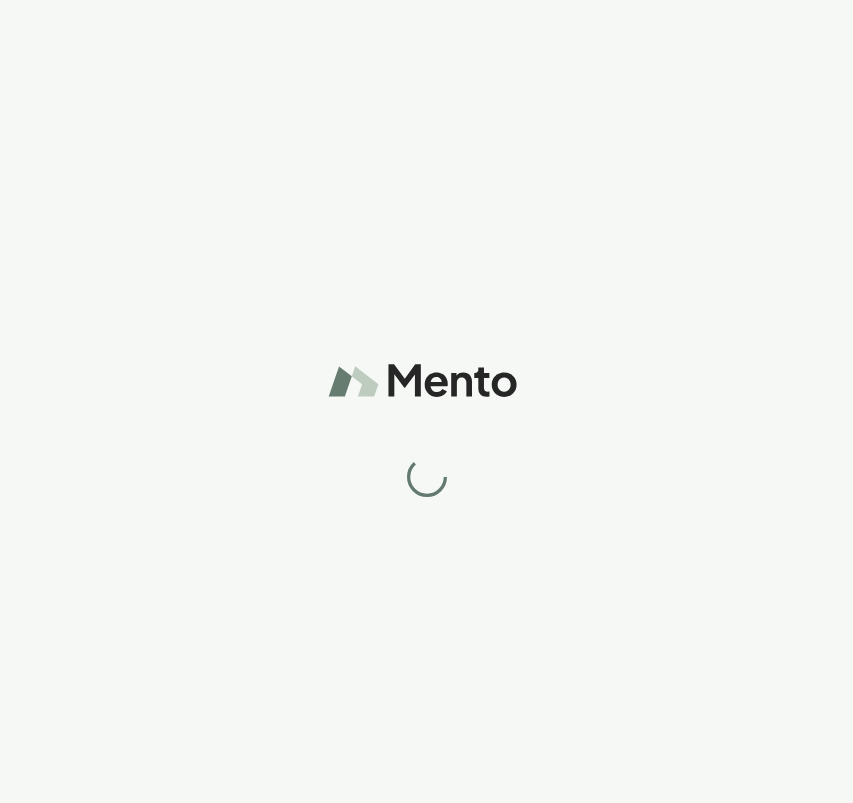 scroll, scrollTop: 0, scrollLeft: 0, axis: both 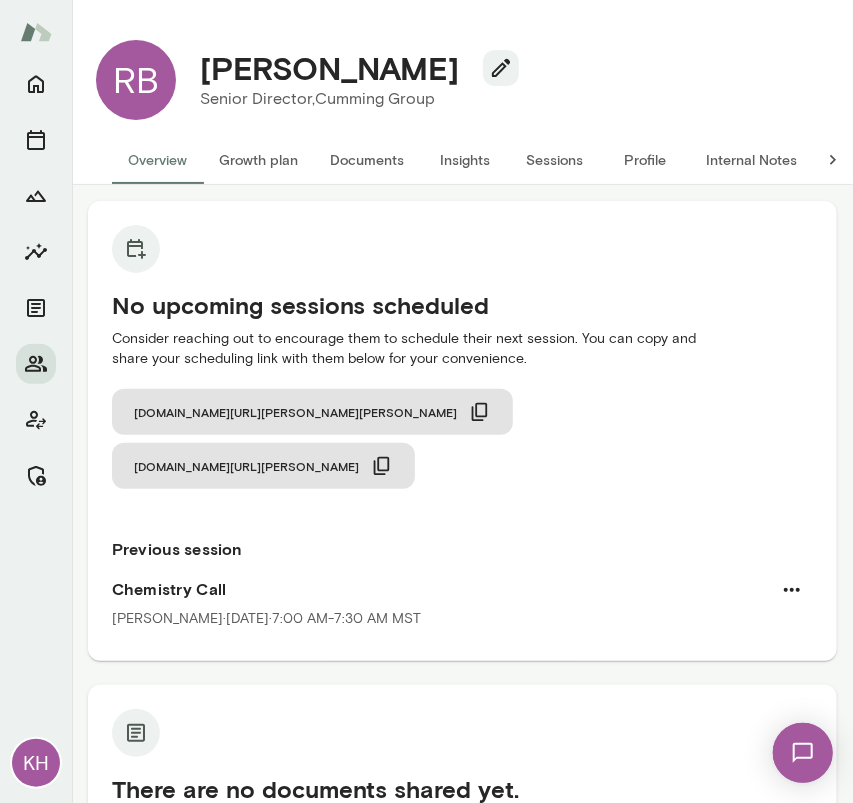 click on "Sessions" at bounding box center (555, 160) 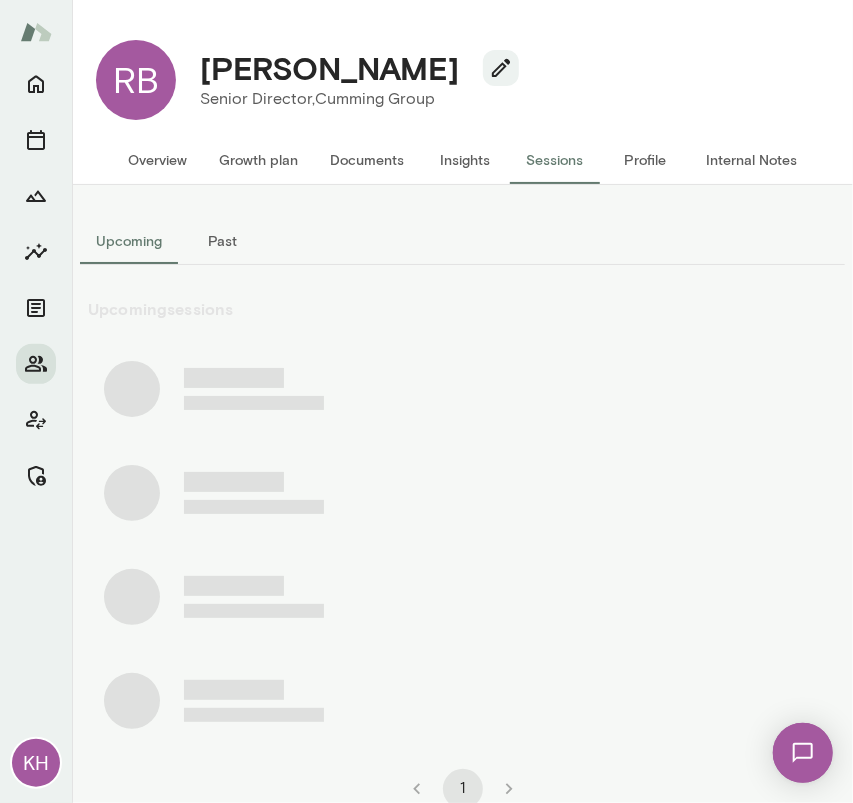 click on "Past" at bounding box center [223, 241] 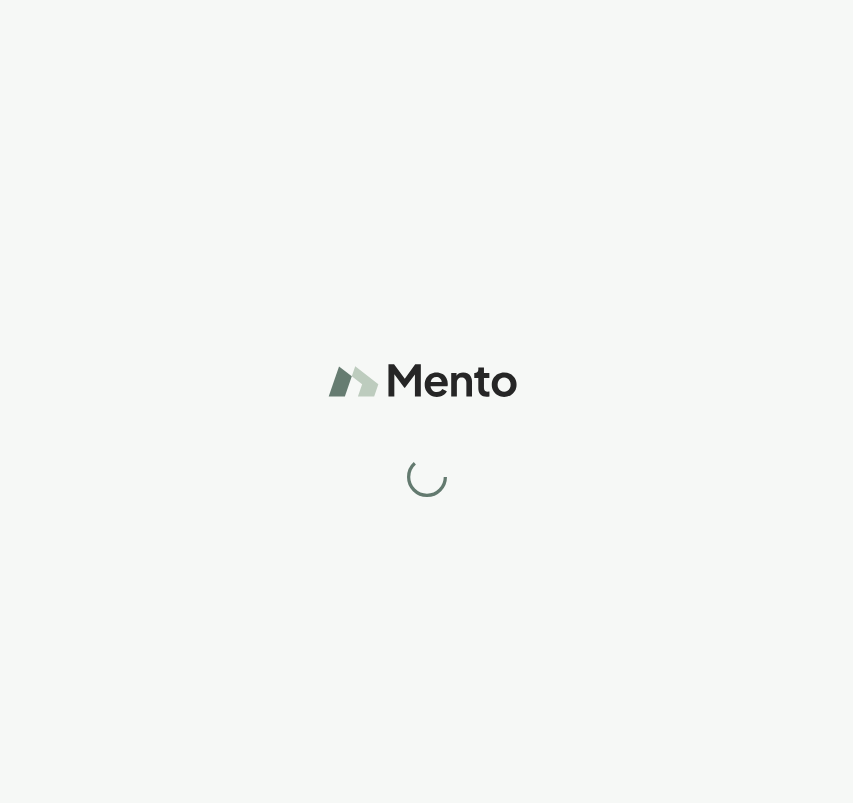 scroll, scrollTop: 0, scrollLeft: 0, axis: both 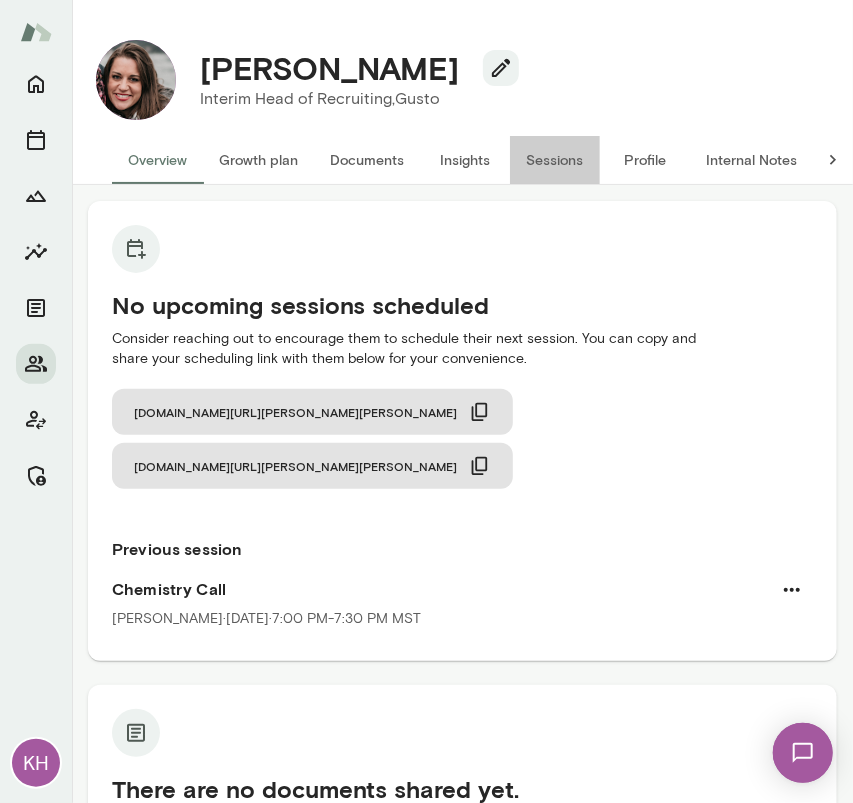 click on "Sessions" at bounding box center (555, 160) 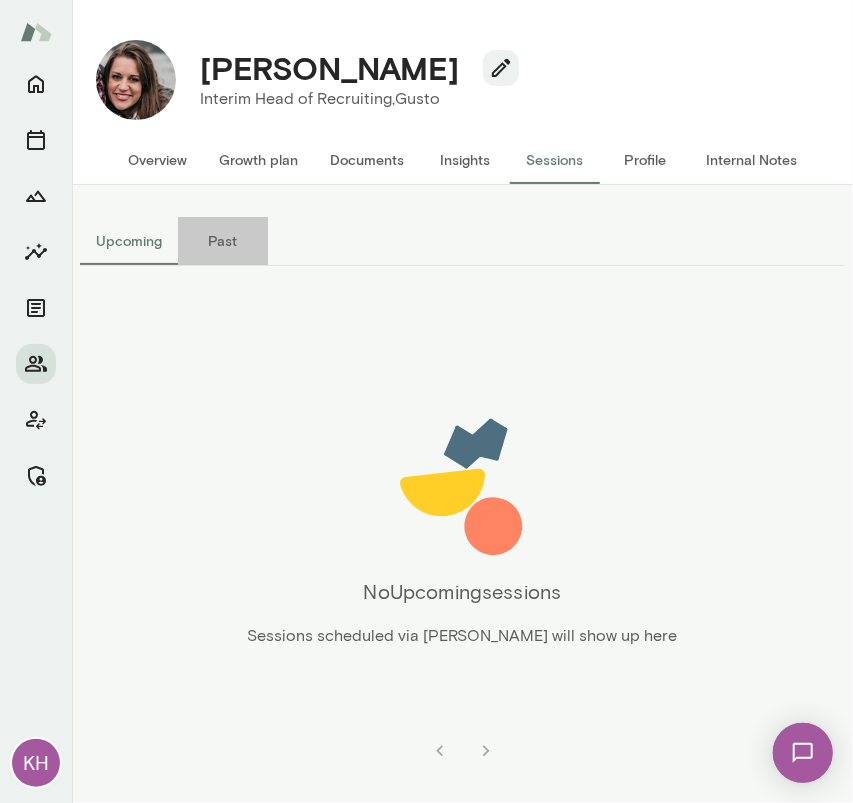 click on "Past" at bounding box center [223, 241] 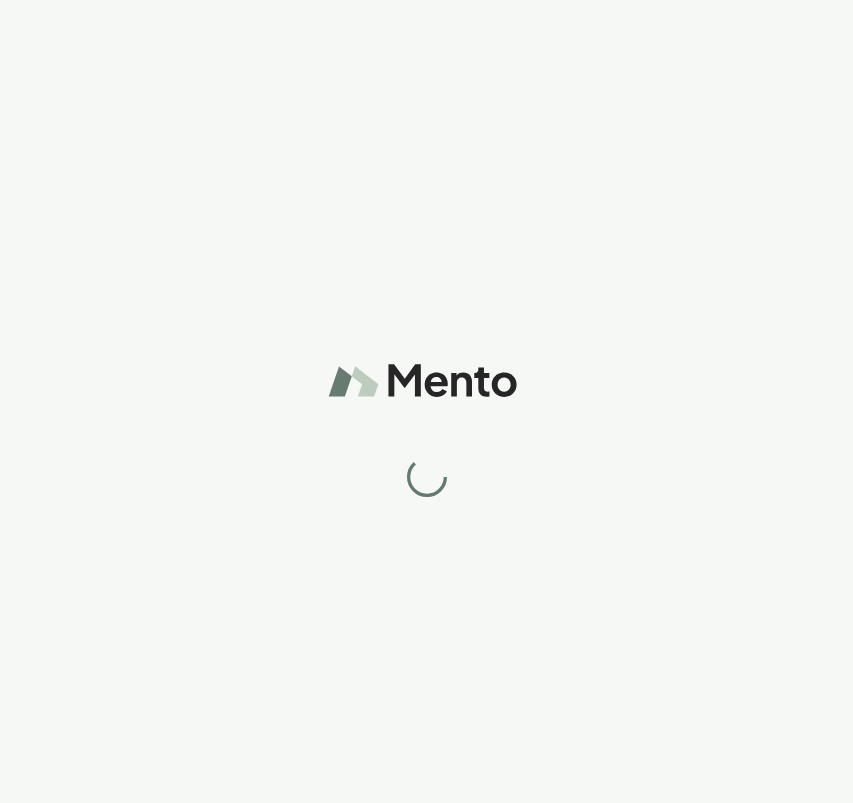 scroll, scrollTop: 0, scrollLeft: 0, axis: both 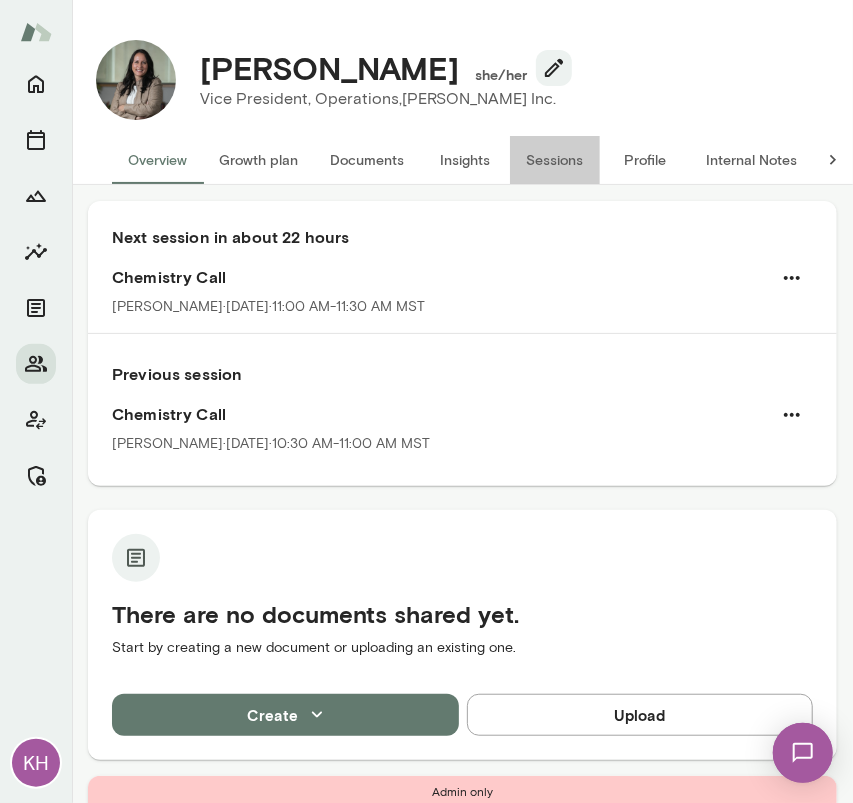 click on "Sessions" at bounding box center (555, 160) 